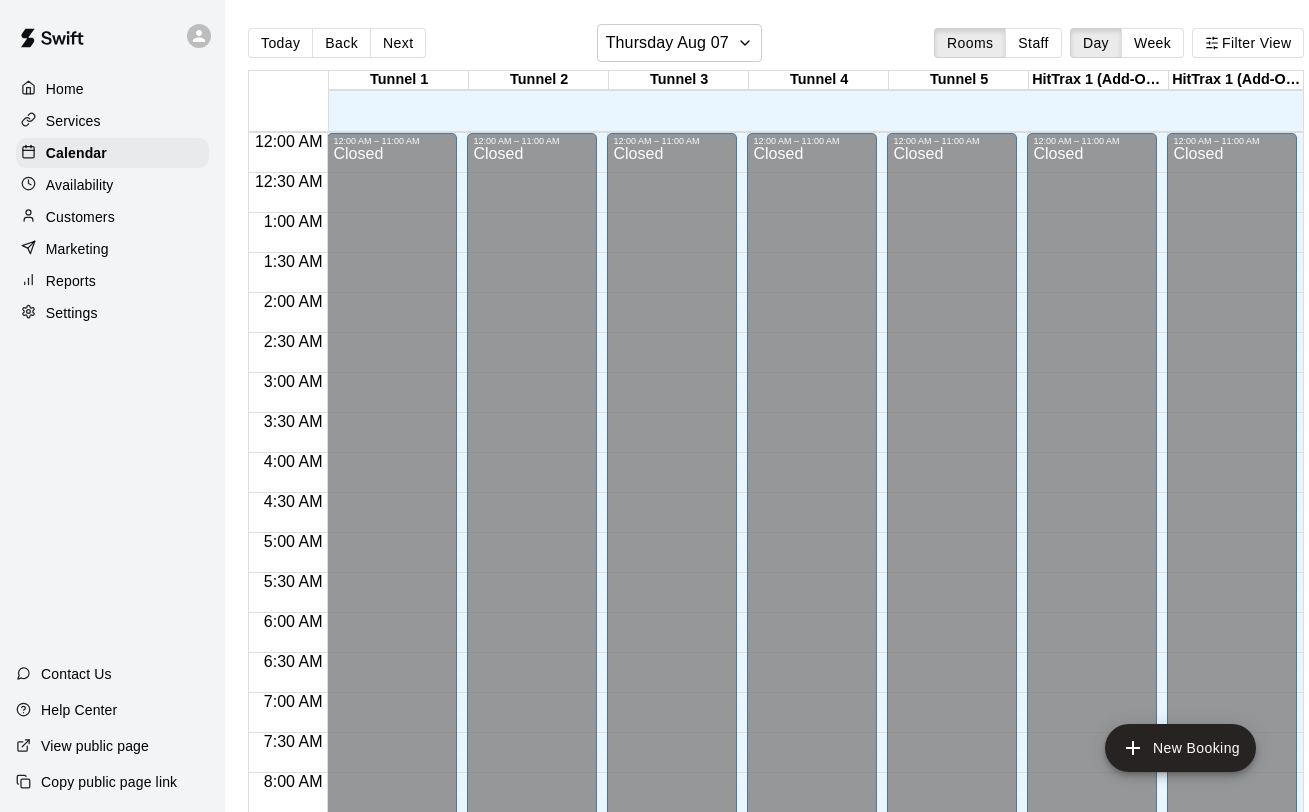 scroll, scrollTop: 0, scrollLeft: 0, axis: both 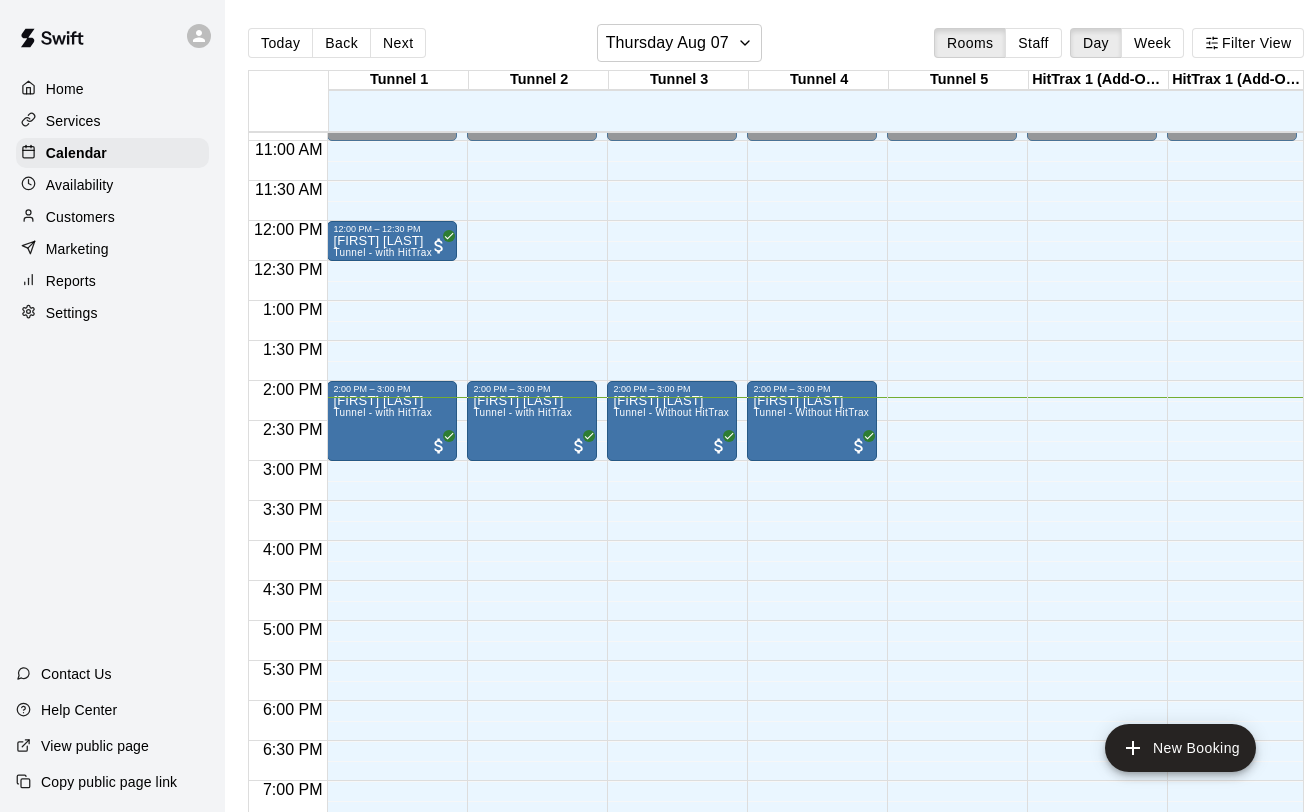 click on "12:00 AM – 11:00 AM Closed 12:00 PM – 12:30 PM James Jr. Goddard Tunnel - with HitTrax  2:00 PM – 3:00 PM Jack Trimble Tunnel - with HitTrax  10:00 PM – 11:59 PM Closed" at bounding box center [392, 221] 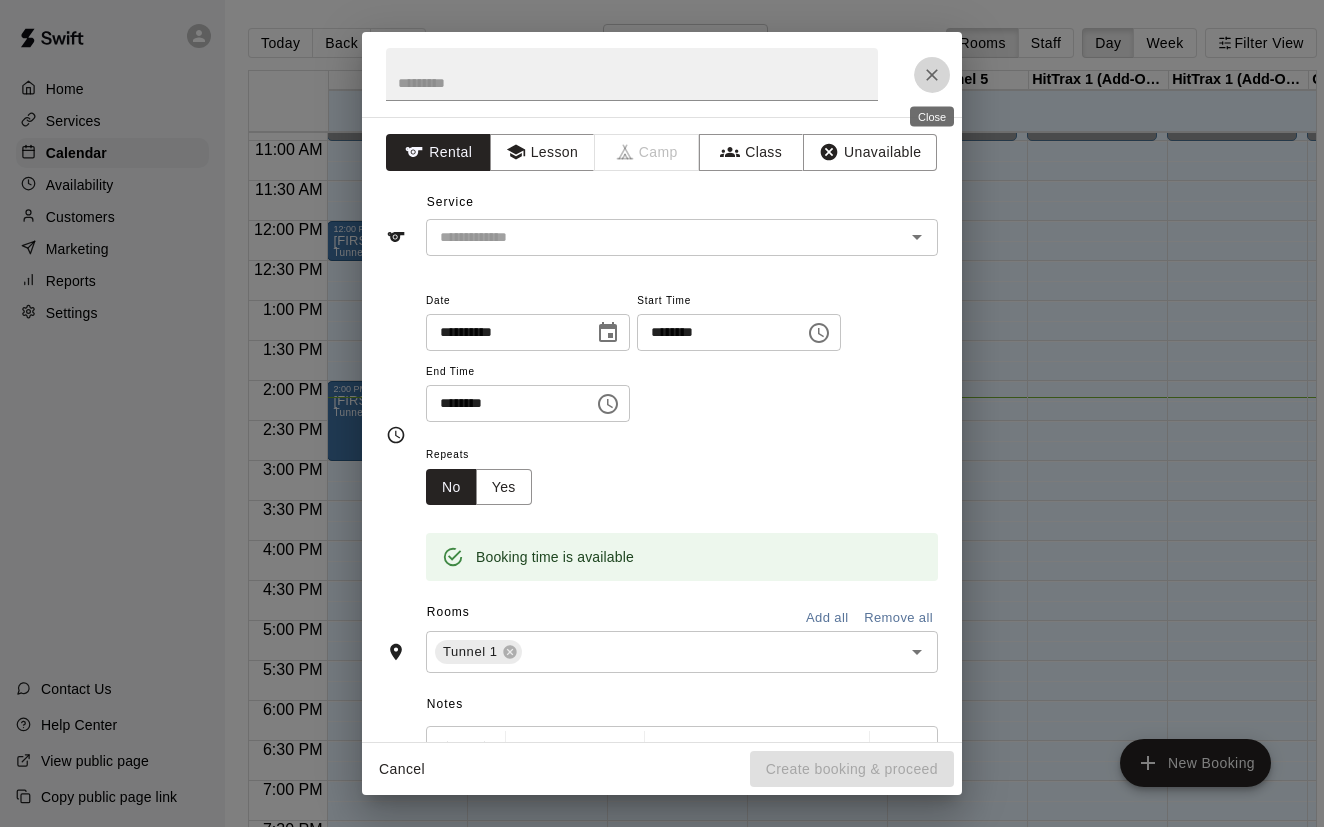click 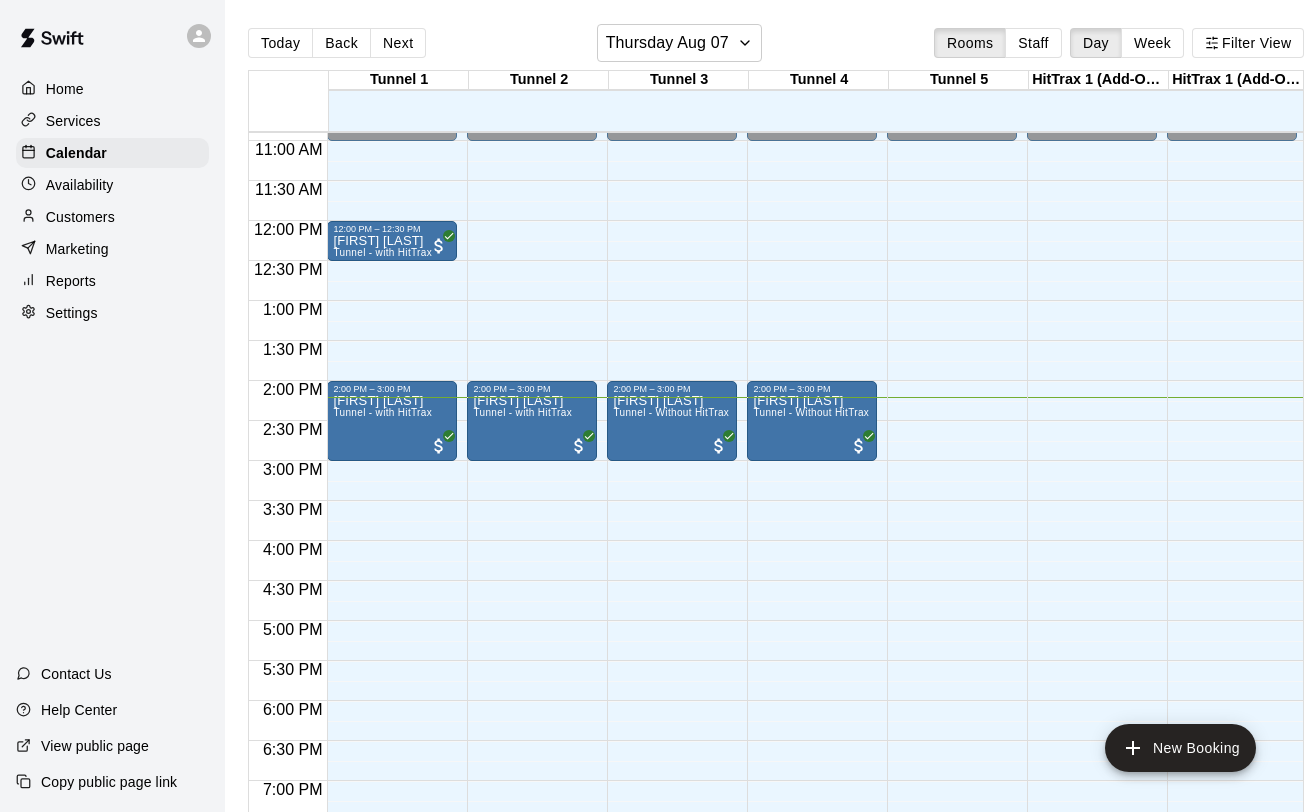 click on "12:00 AM – 11:00 AM Closed 2:00 PM – 3:00 PM Kayden  Todd Tunnel - with HitTrax  10:00 PM – 11:59 PM Closed" at bounding box center (532, 221) 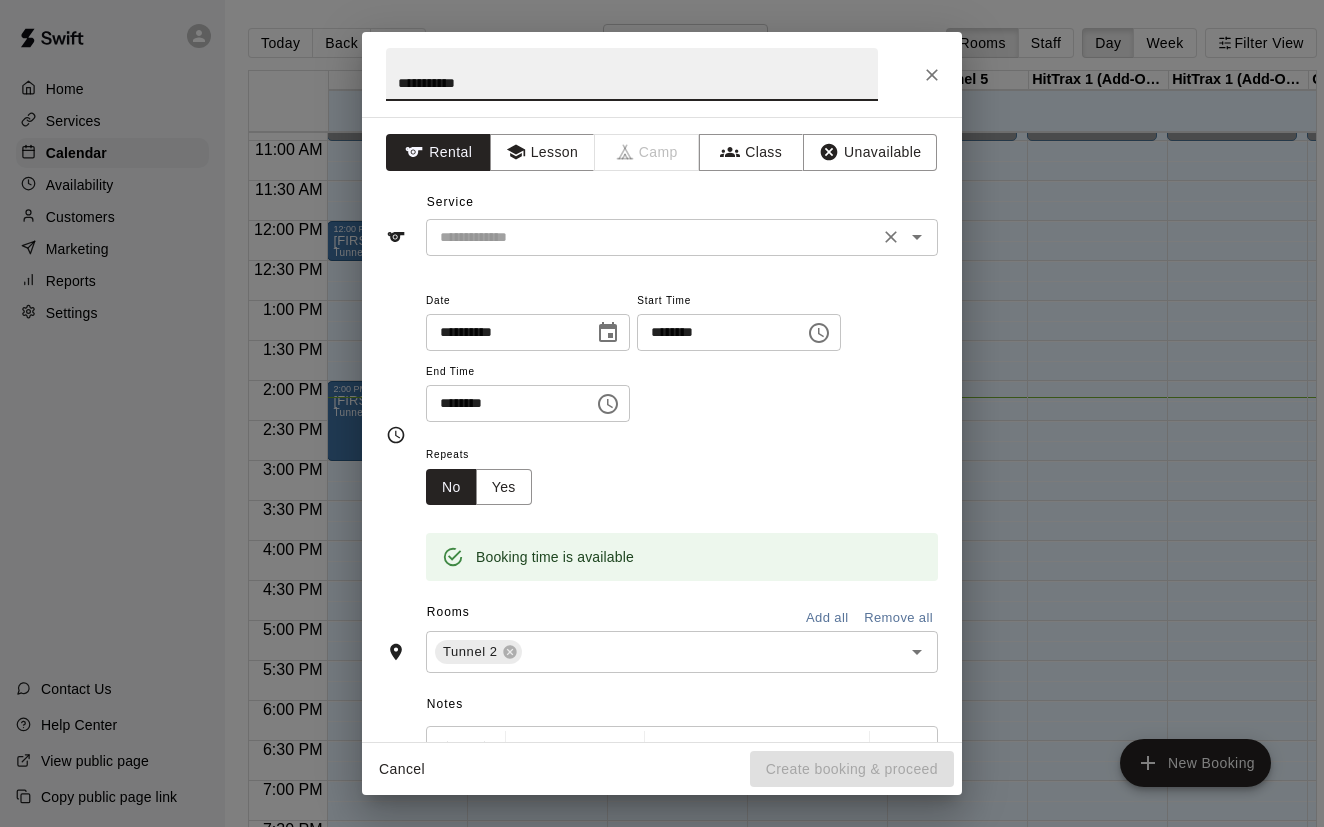 click on "​" at bounding box center (682, 237) 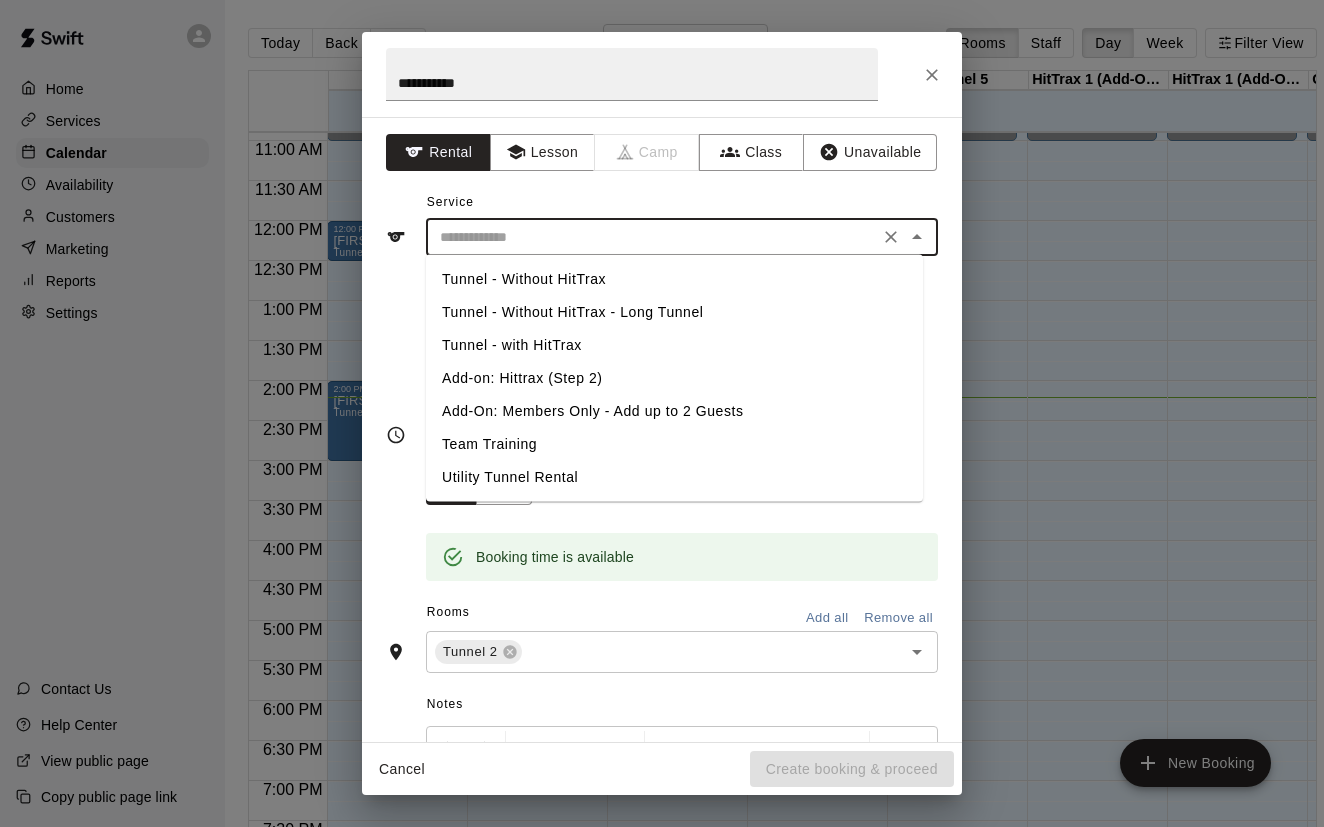 click on "Tunnel - with HitTrax" at bounding box center (674, 345) 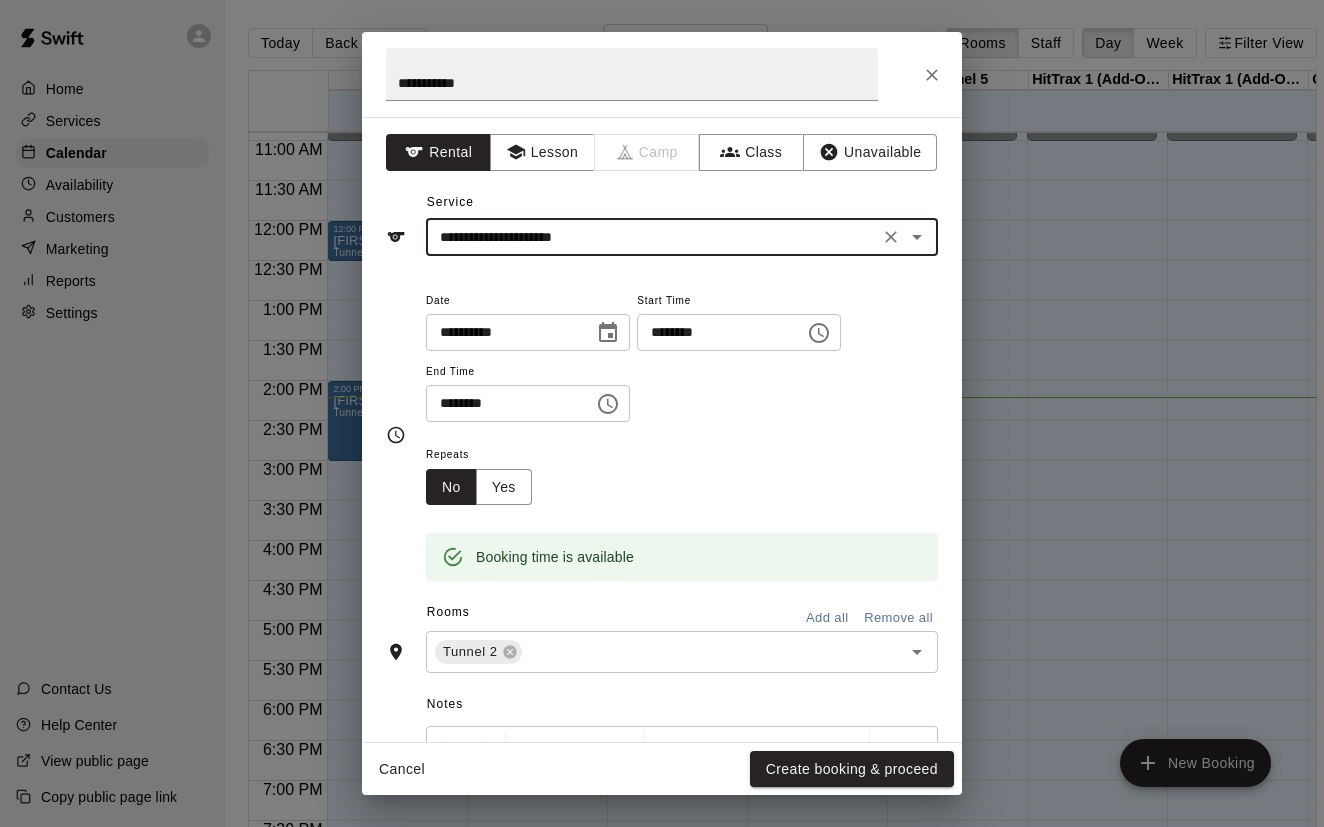 click 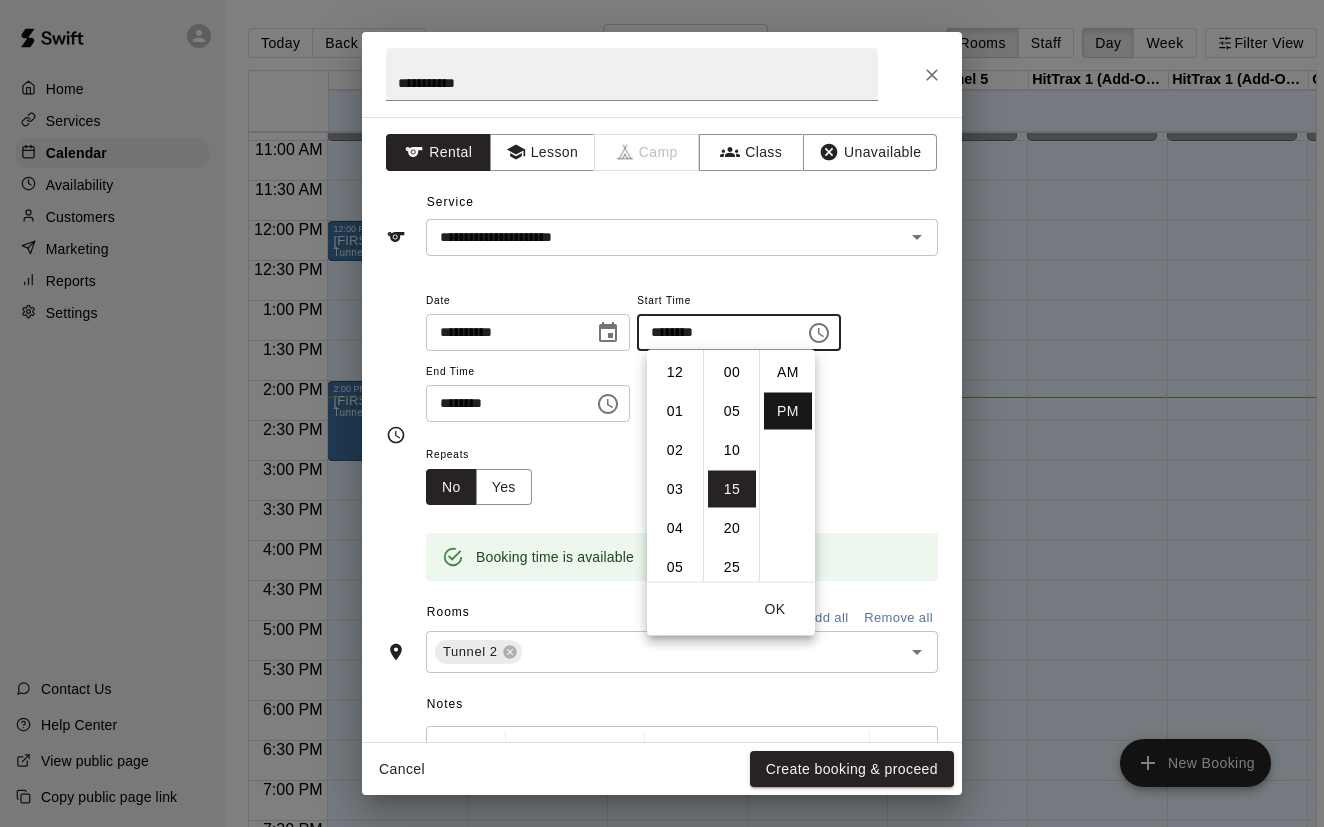 scroll, scrollTop: 234, scrollLeft: 0, axis: vertical 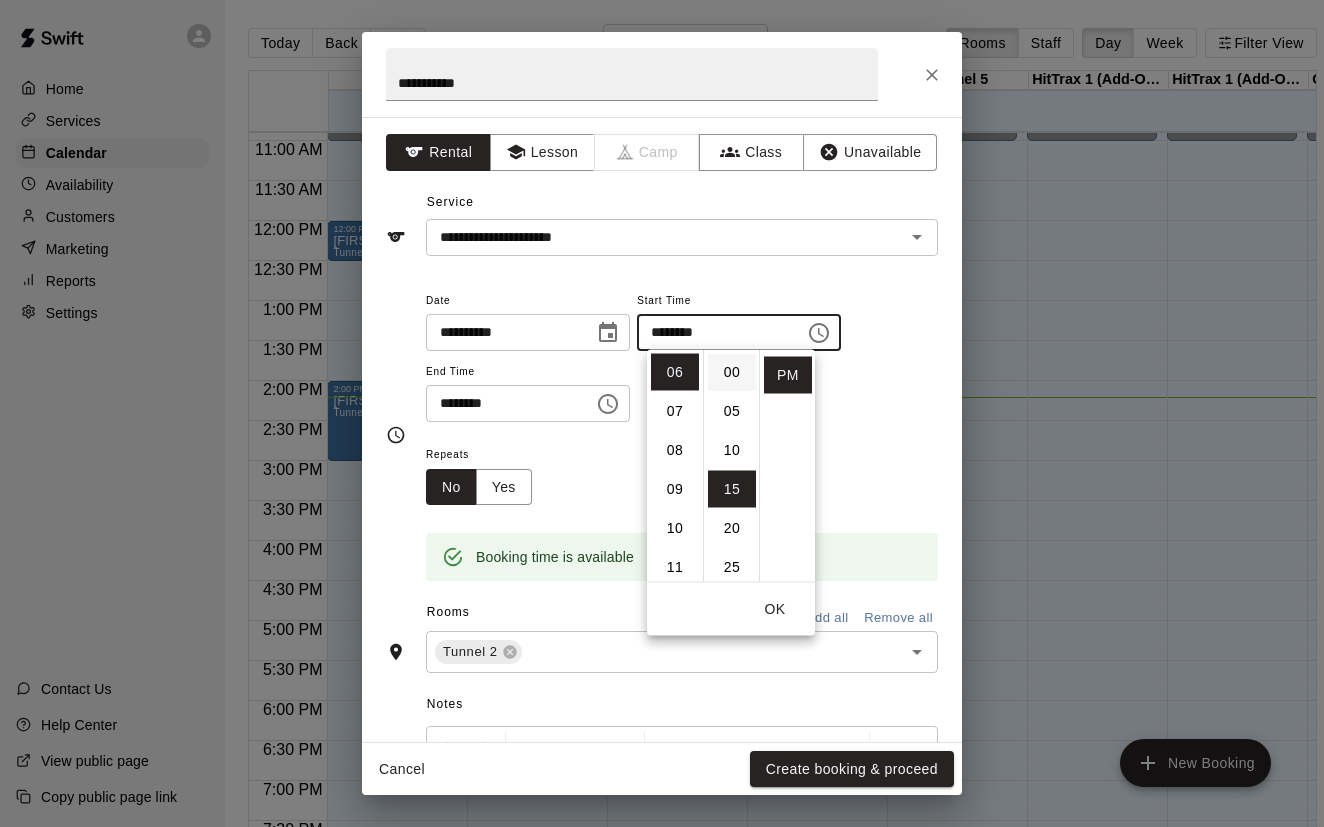 click on "00" at bounding box center (732, 372) 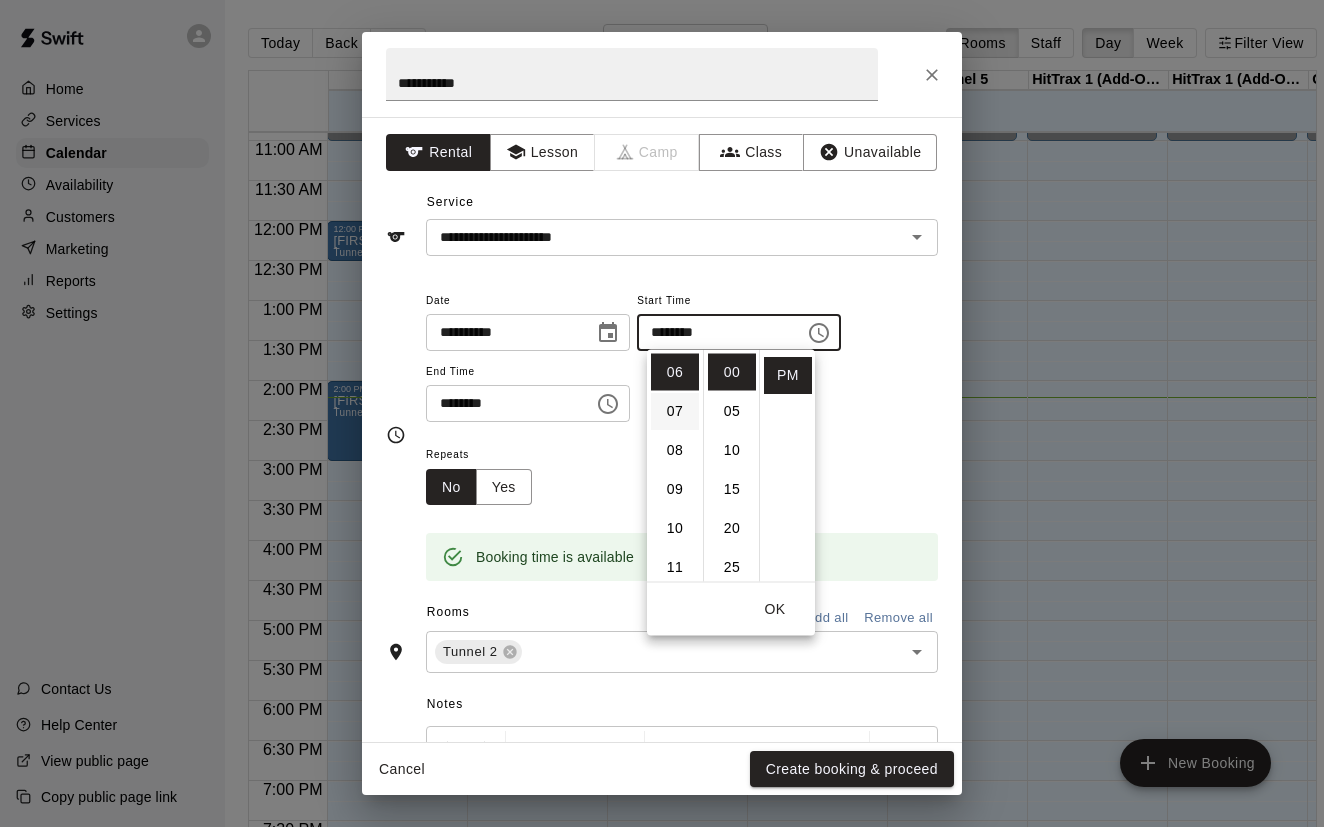 click on "07" at bounding box center [675, 411] 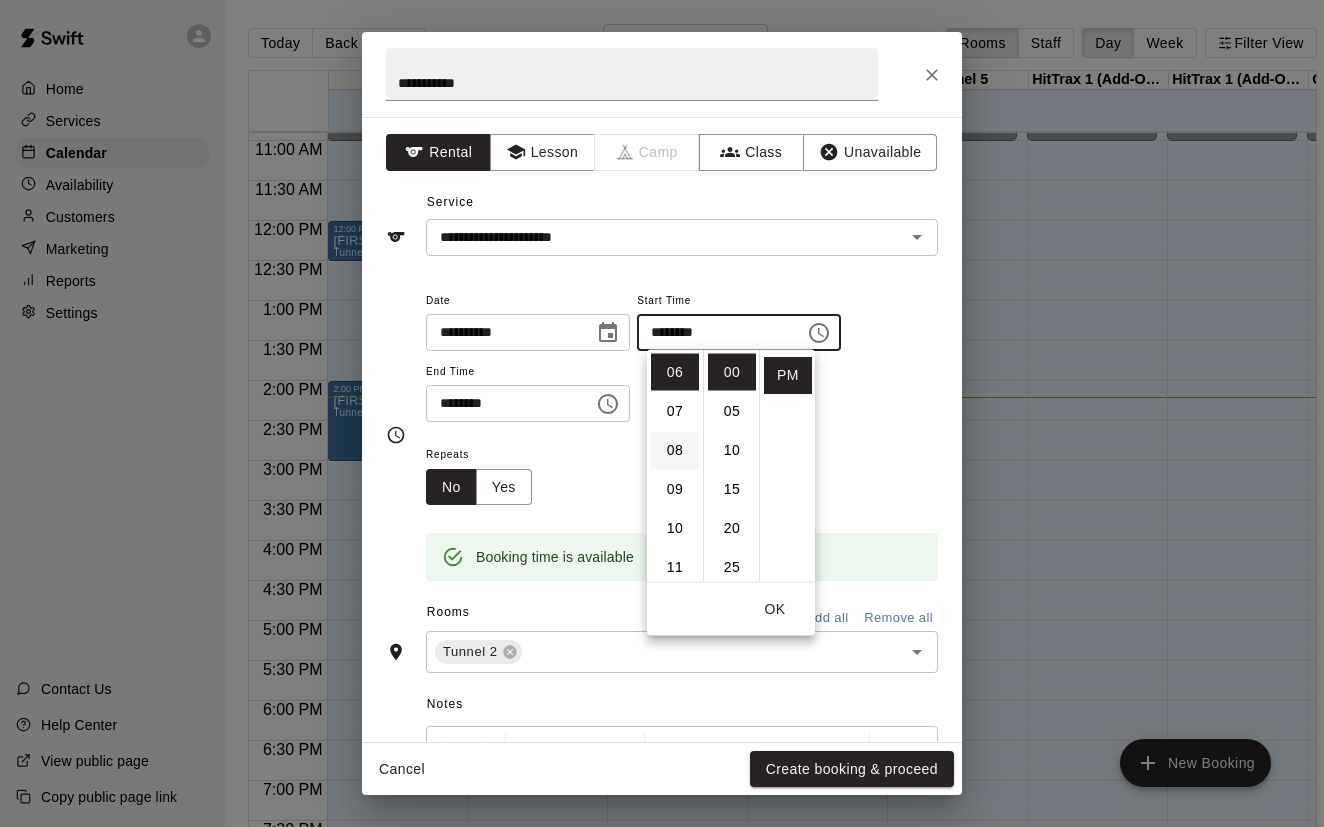 scroll, scrollTop: 273, scrollLeft: 0, axis: vertical 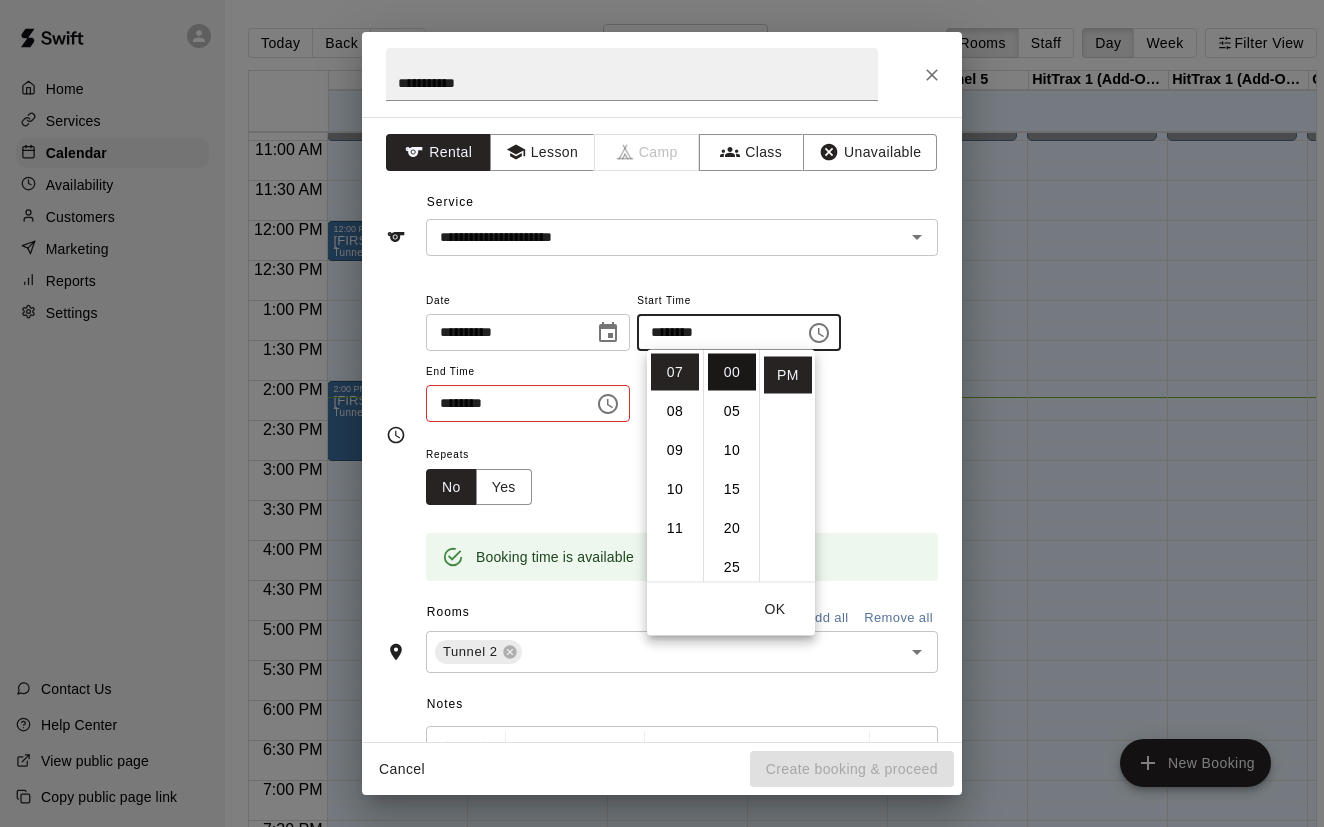 click on "00" at bounding box center [732, 372] 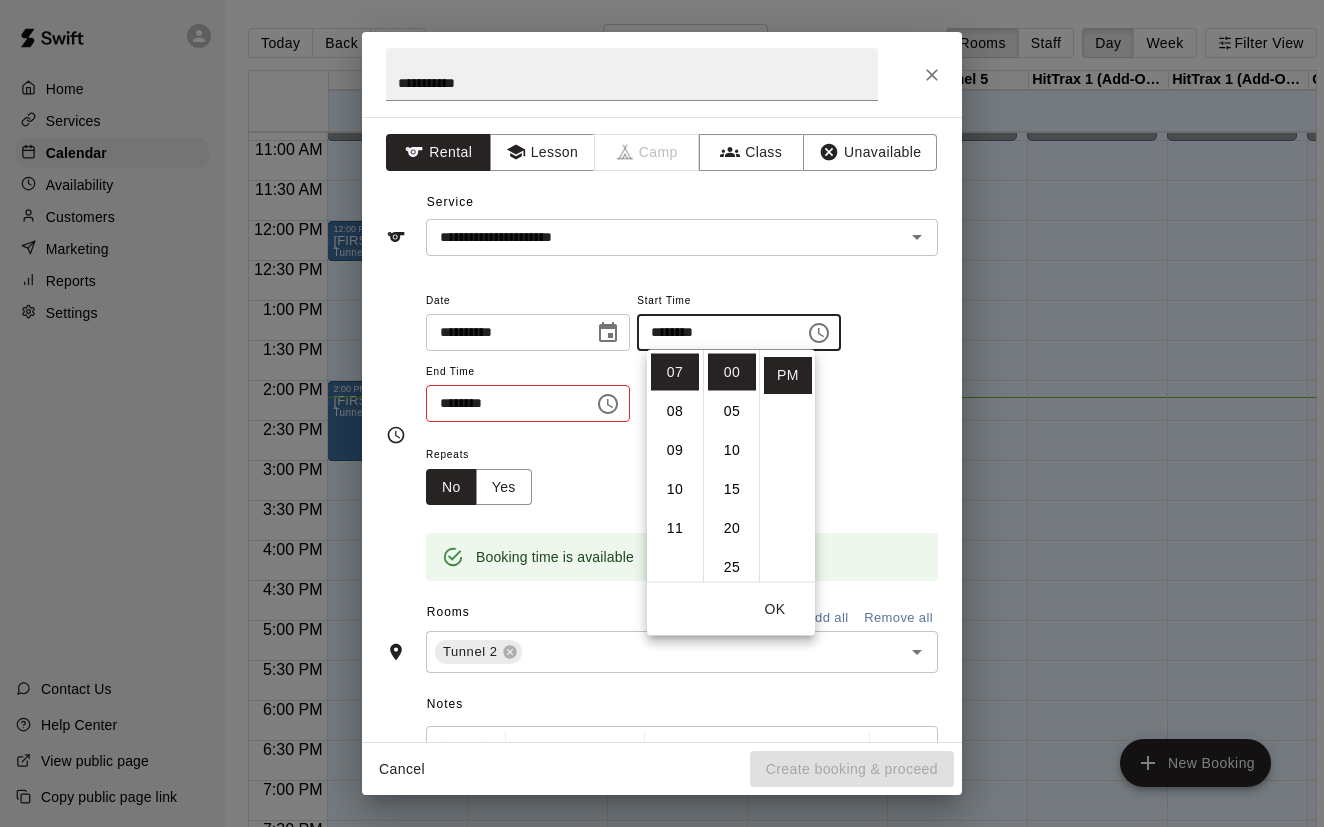 click on "Repeats No Yes" at bounding box center (682, 473) 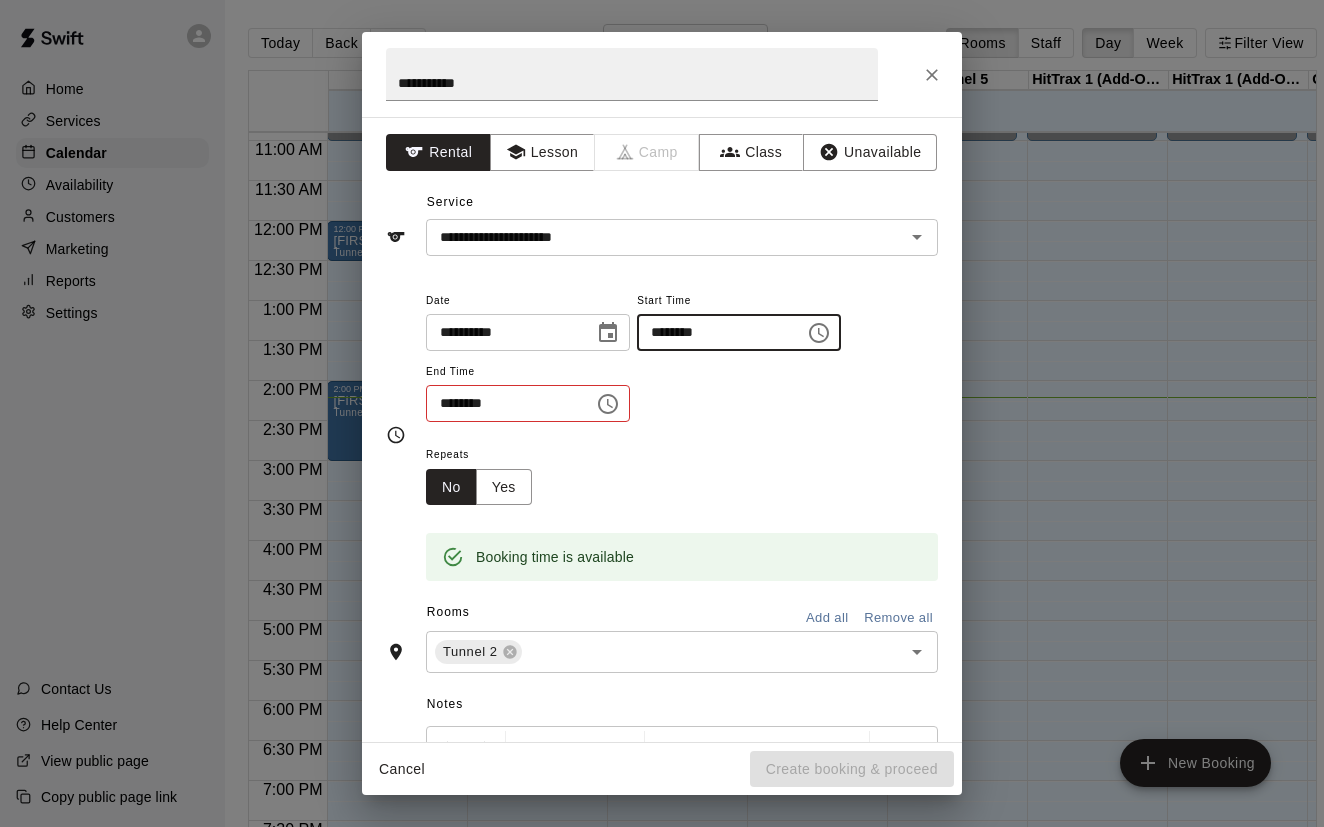 click on "********" at bounding box center (714, 332) 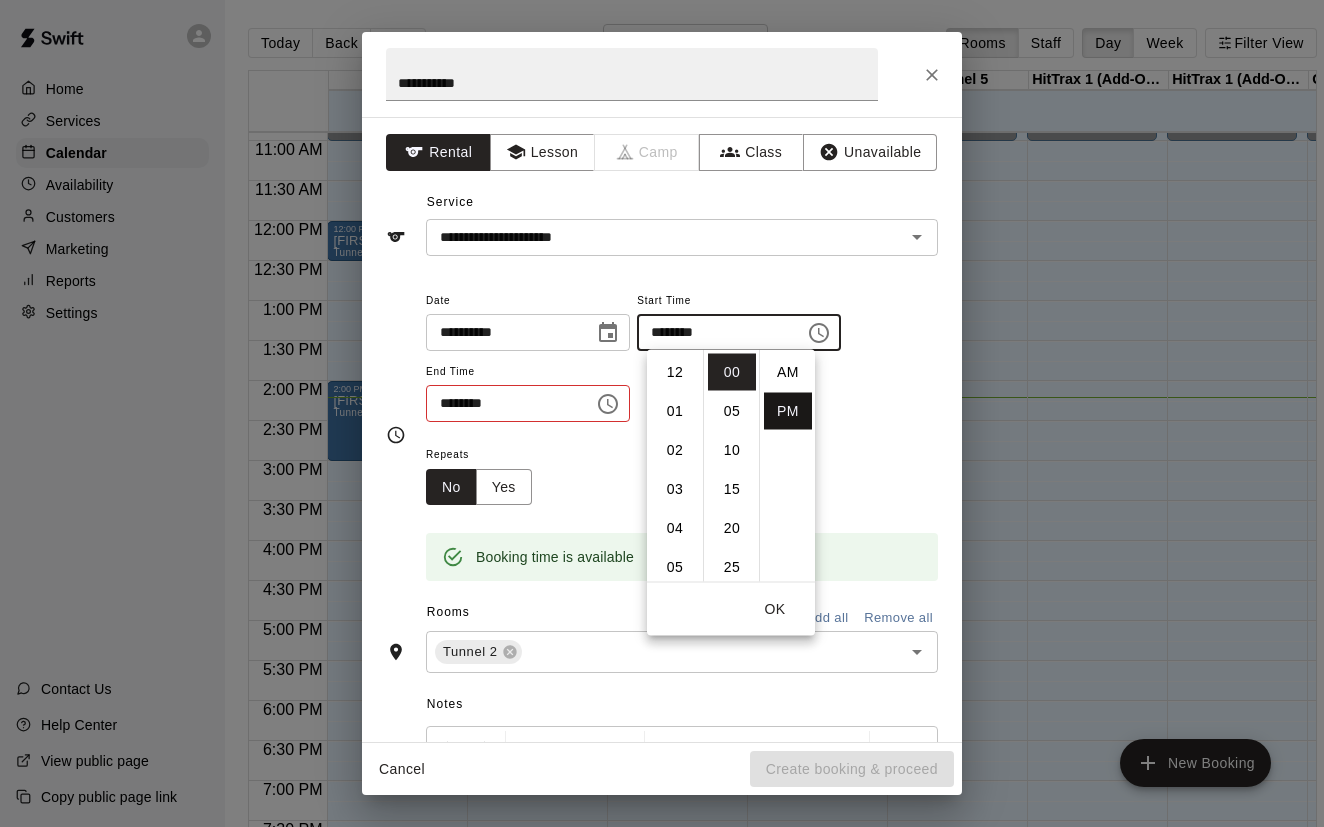 scroll, scrollTop: 273, scrollLeft: 0, axis: vertical 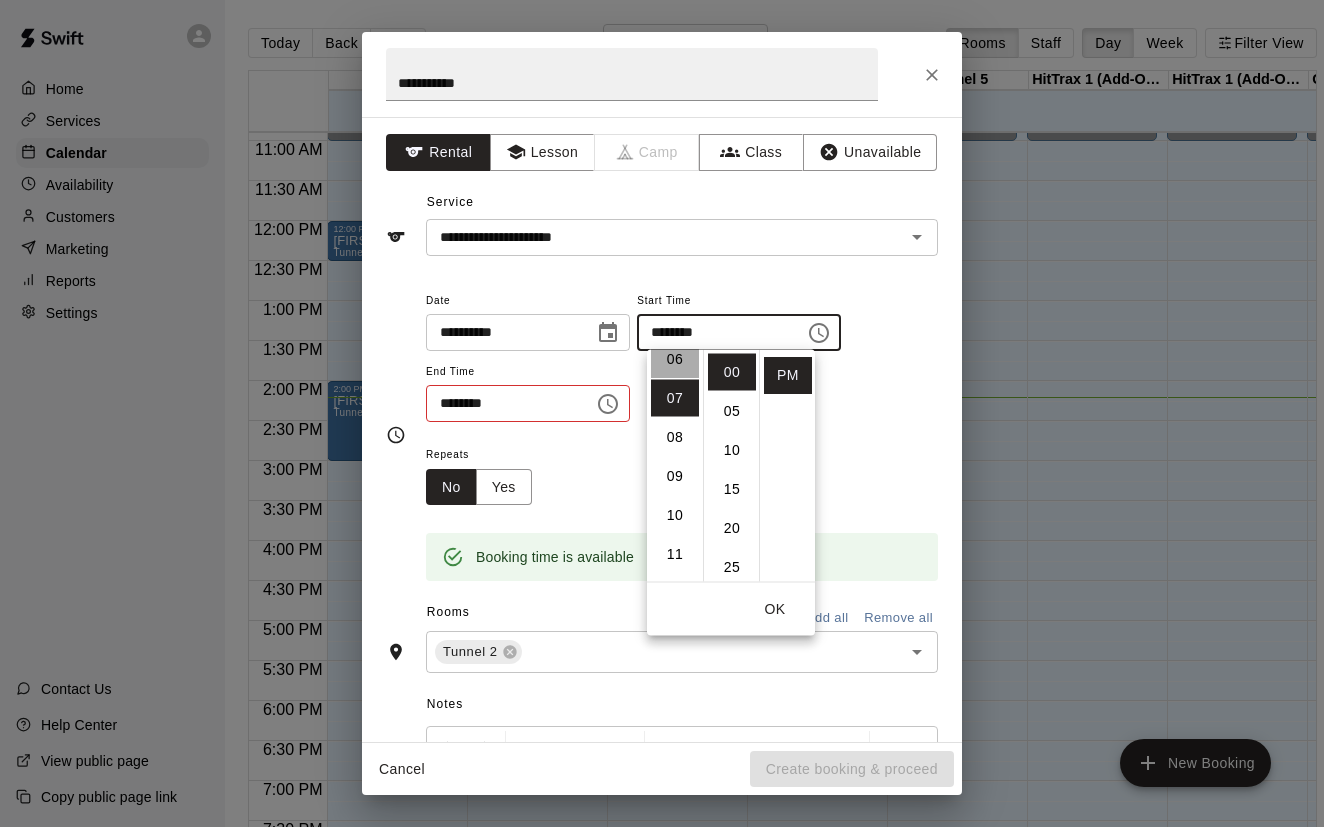 click on "06" at bounding box center (675, 359) 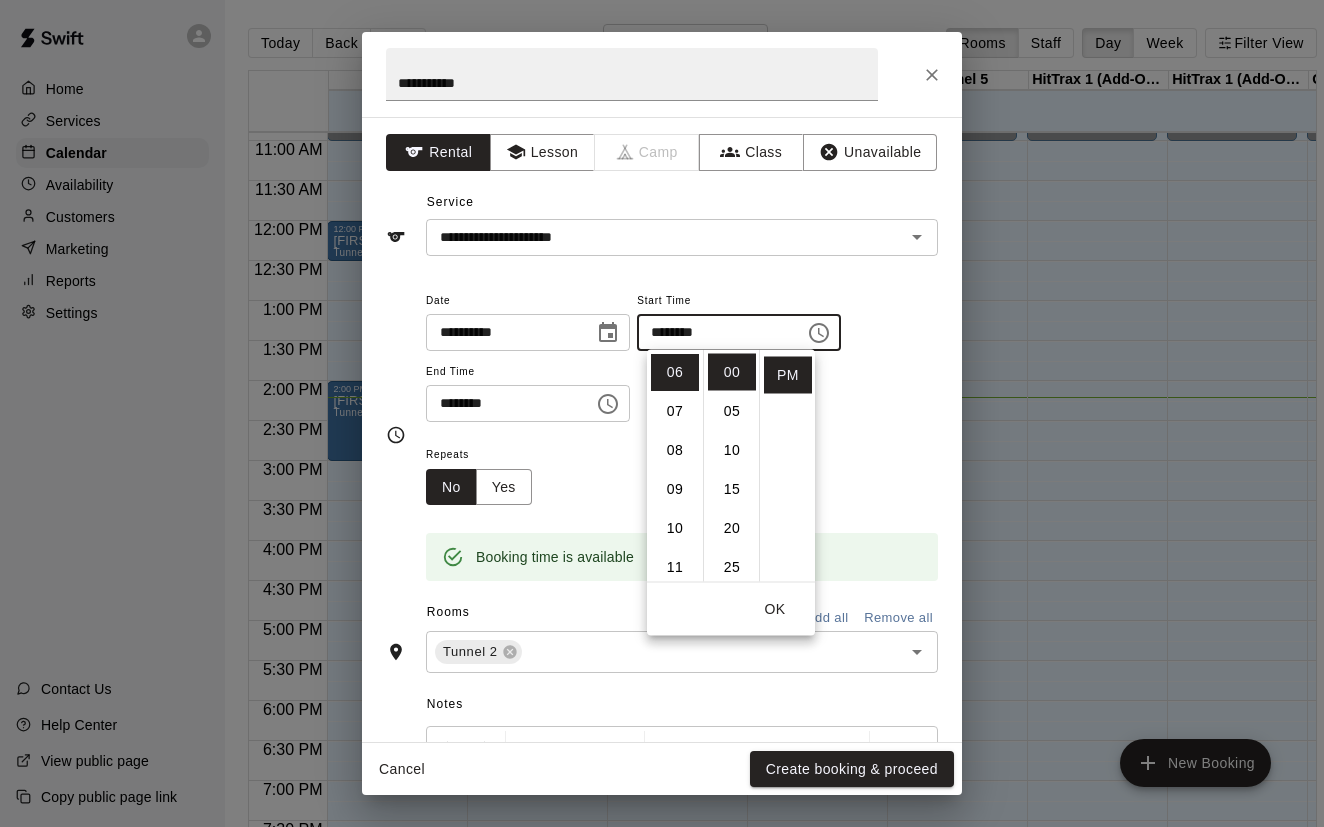 click on "********" at bounding box center (503, 403) 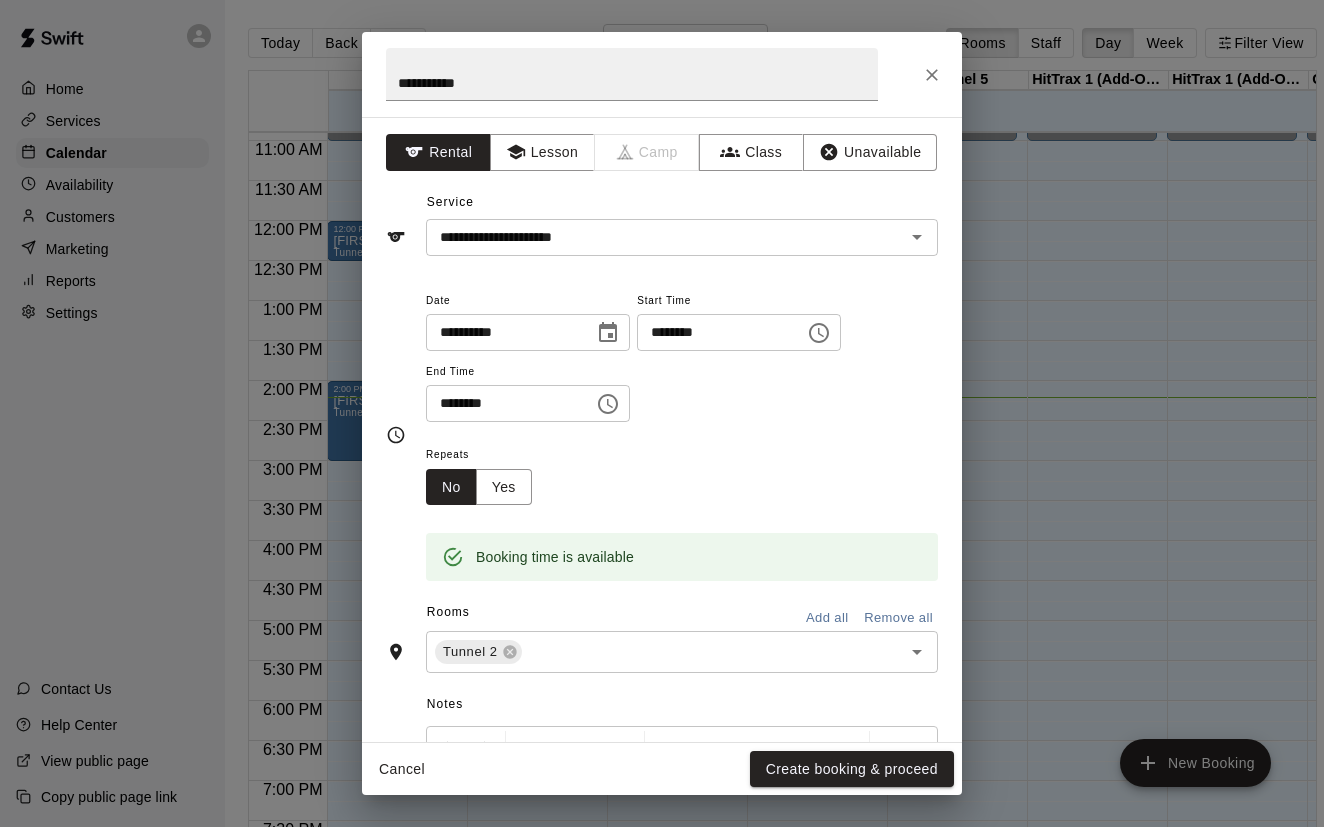 click on "********" at bounding box center [503, 403] 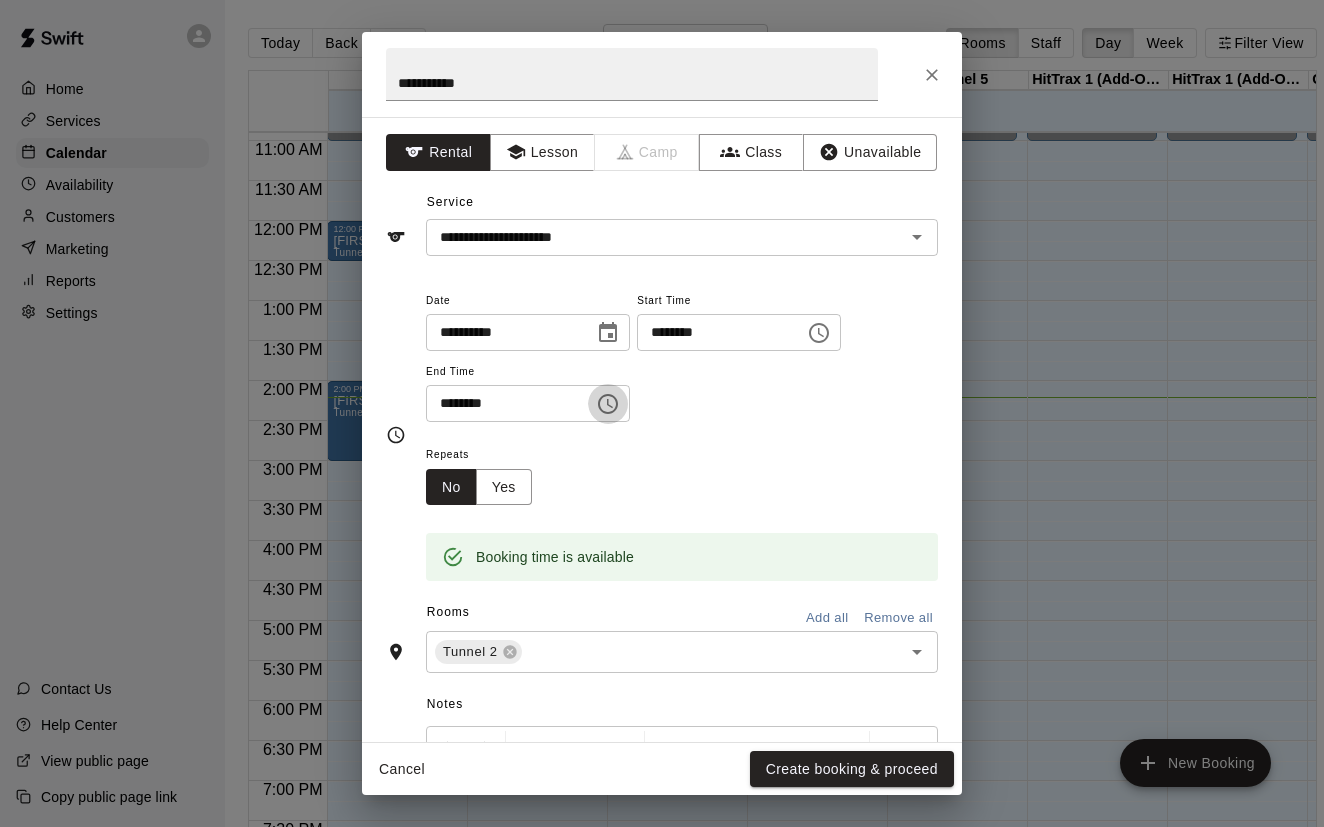 click 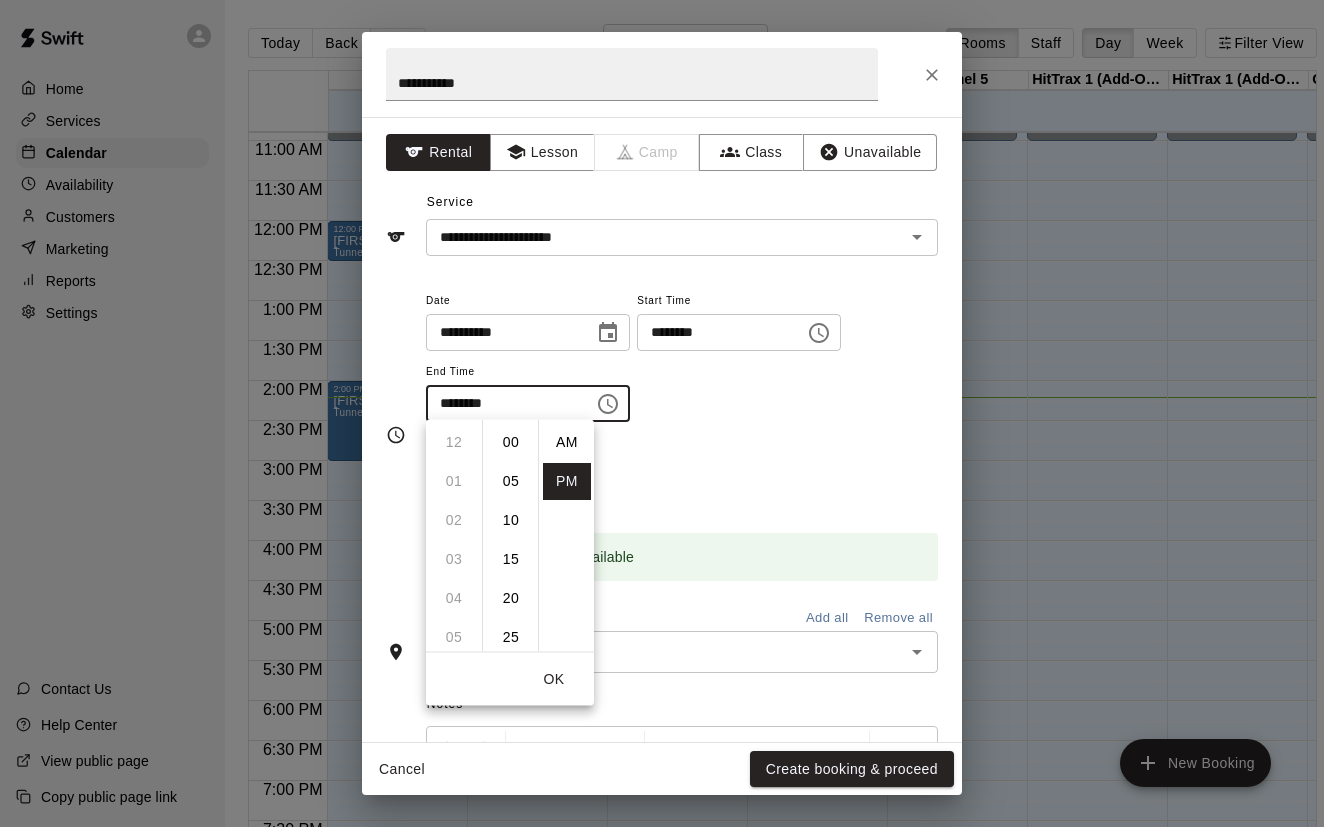 scroll, scrollTop: 234, scrollLeft: 0, axis: vertical 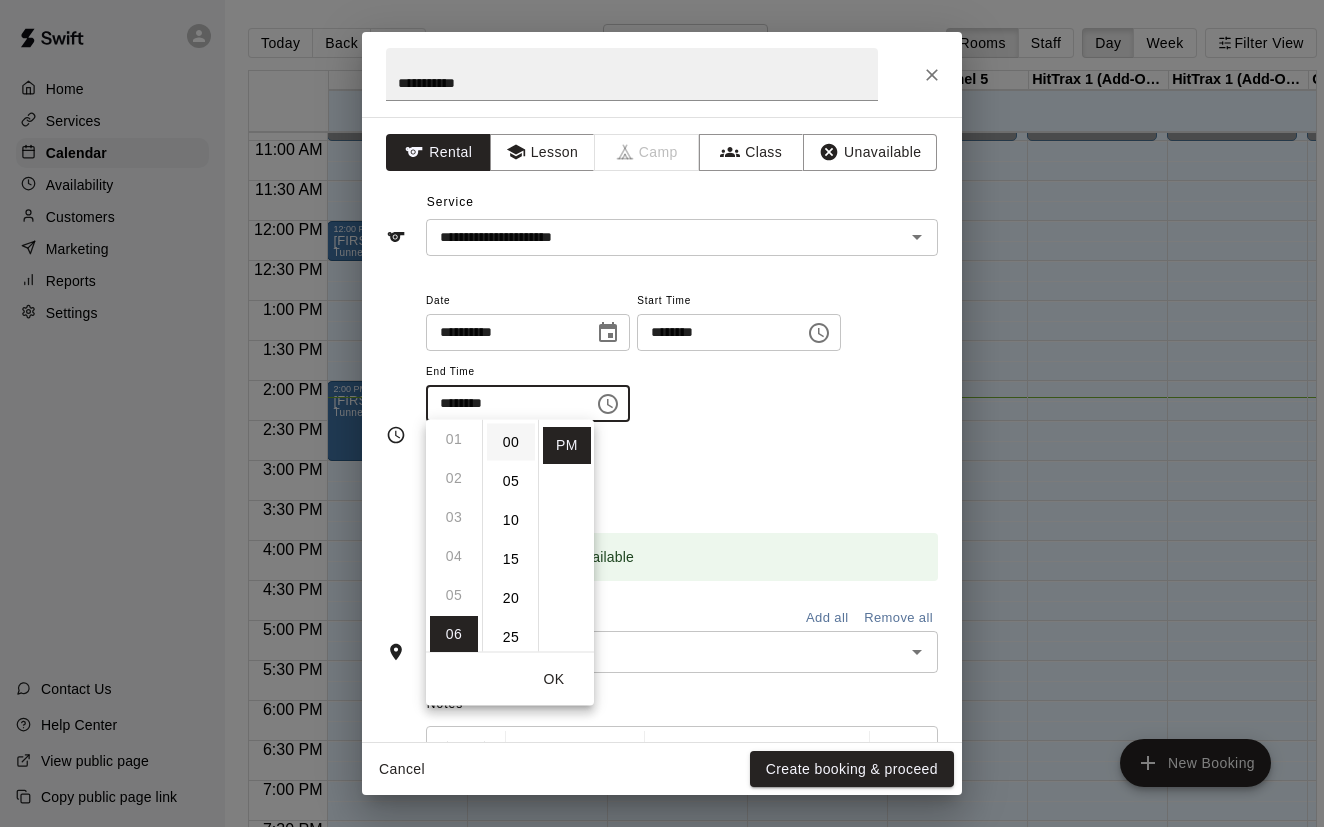 click on "00" at bounding box center [511, 442] 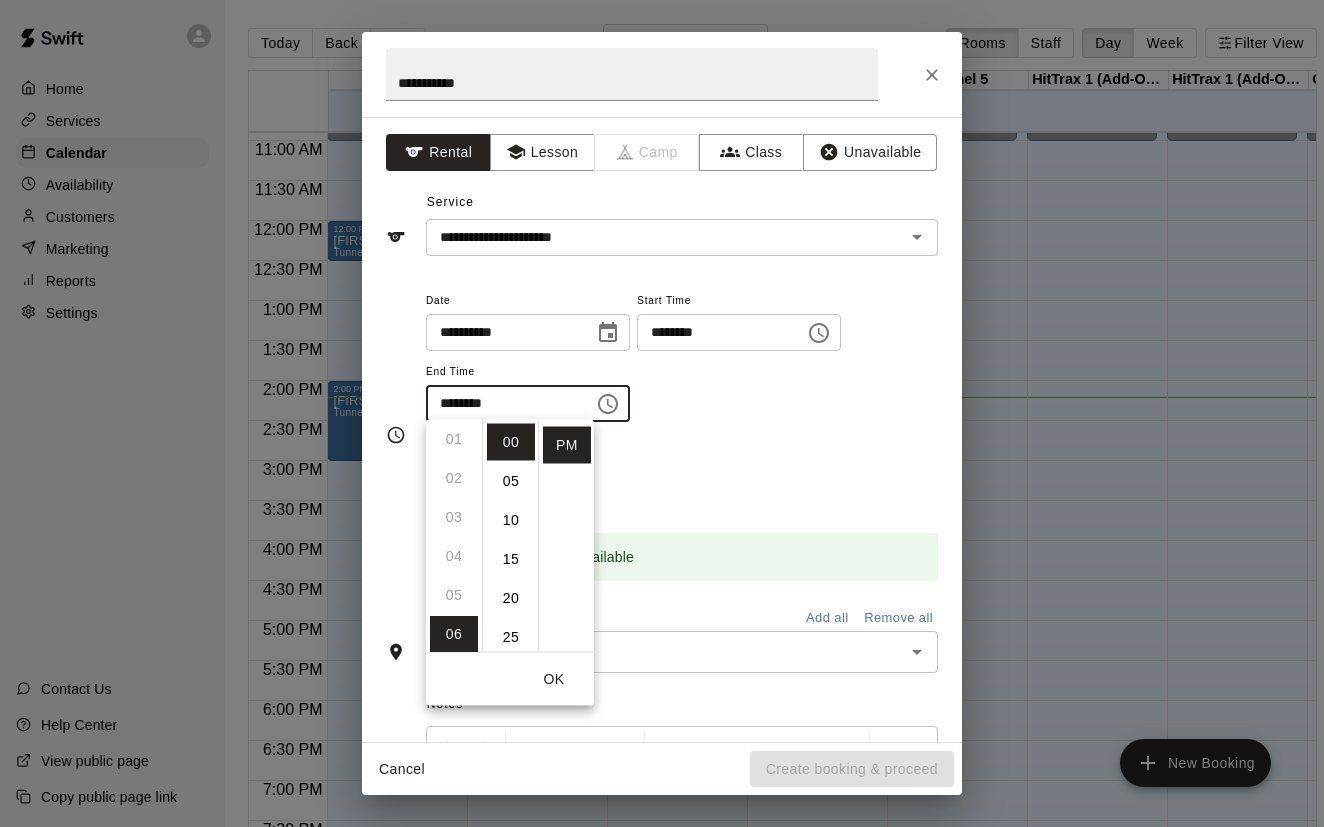 click on "Repeats No Yes" at bounding box center [682, 473] 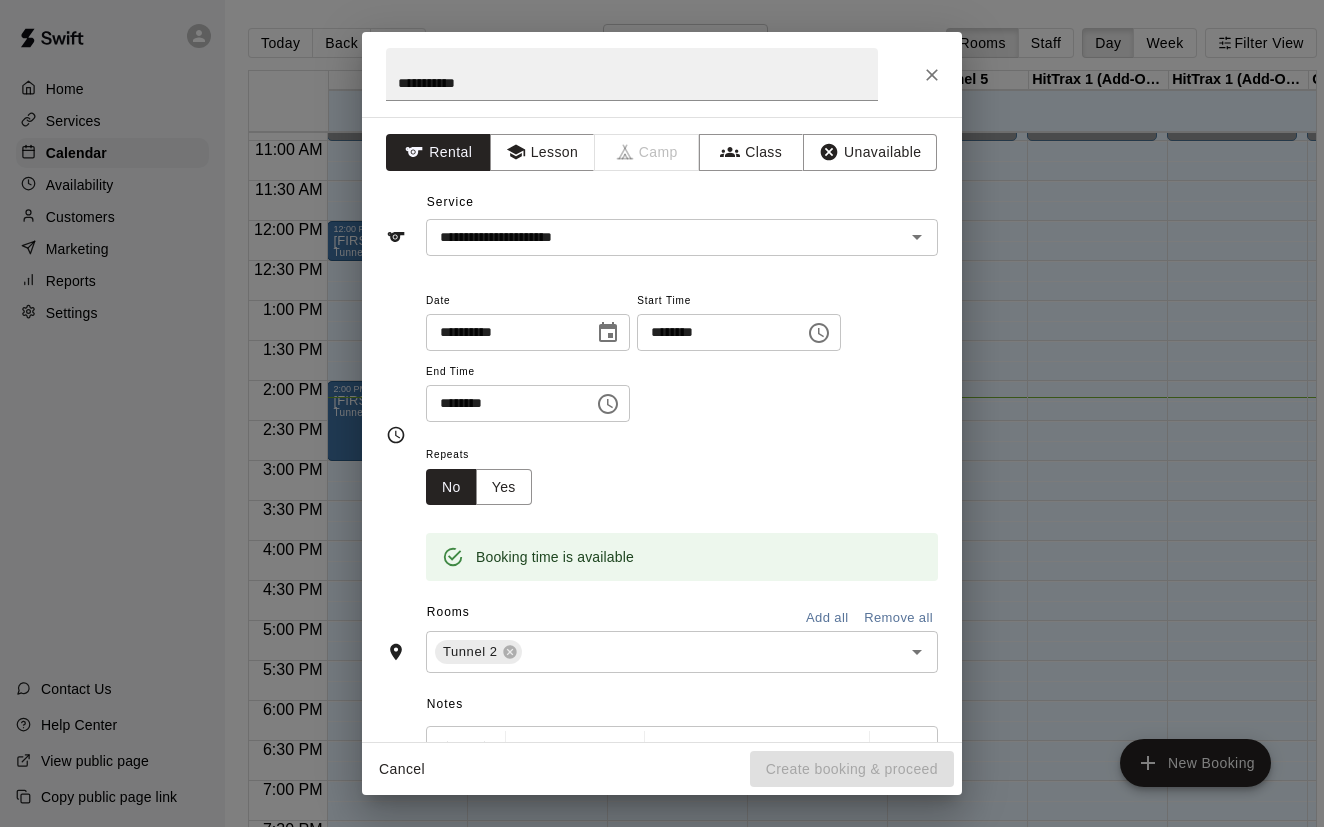 click on "********" at bounding box center (503, 403) 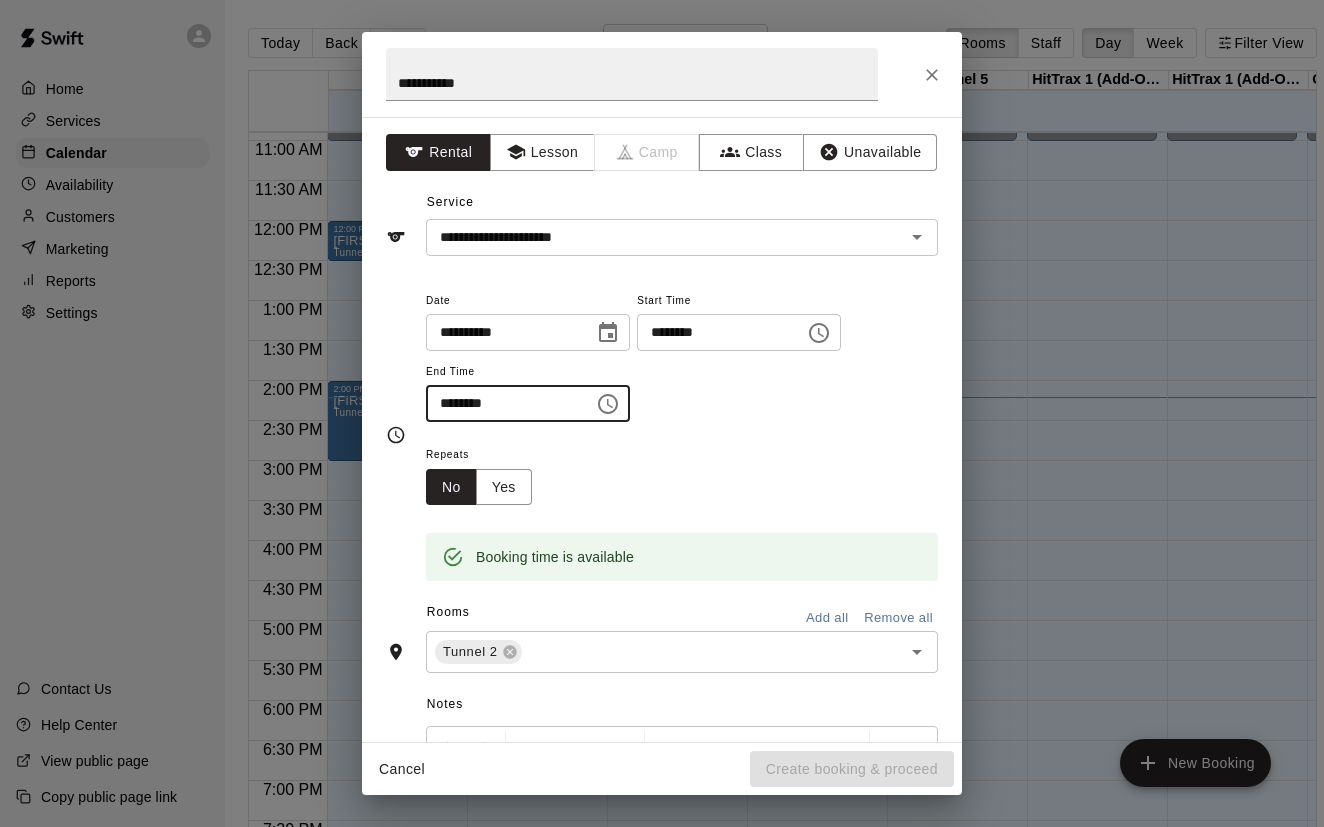 click on "********" at bounding box center [503, 403] 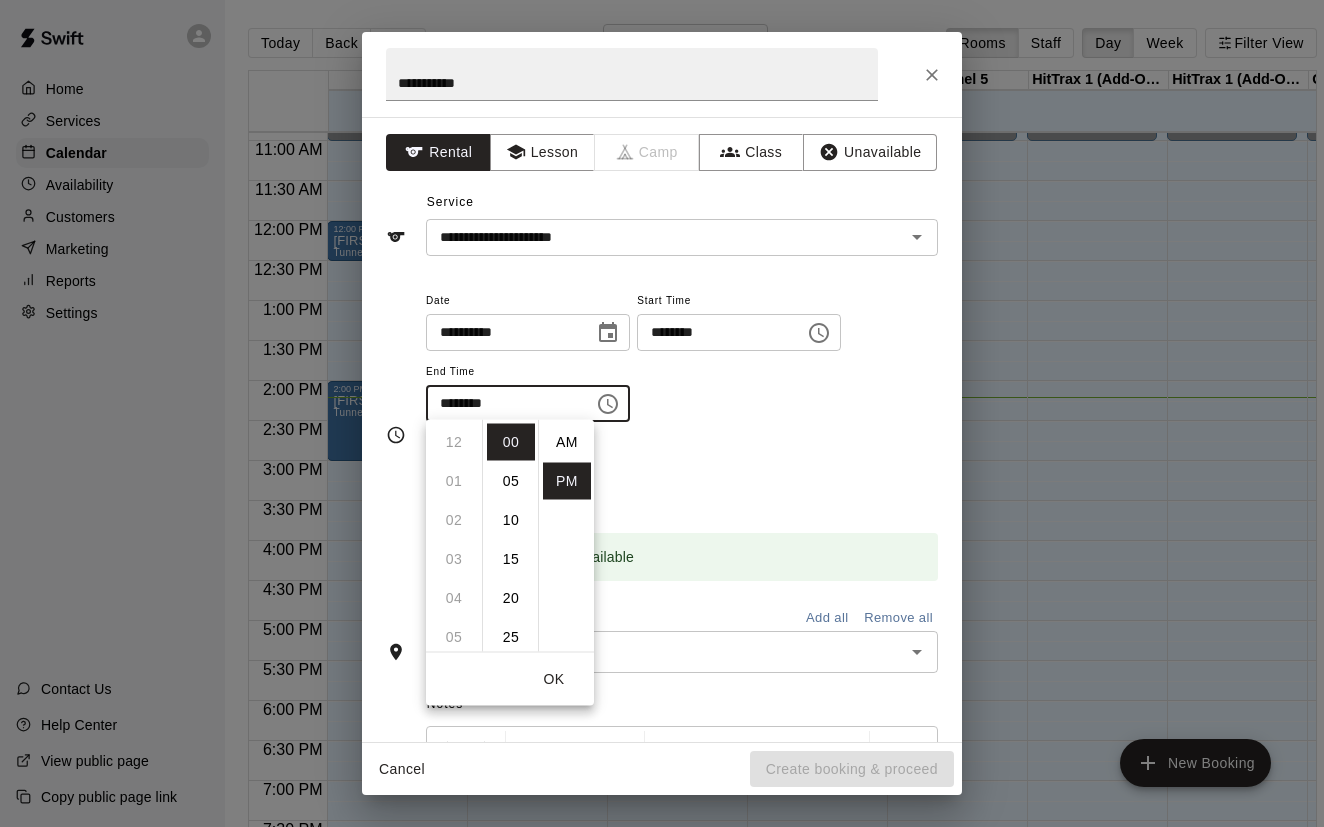 scroll, scrollTop: 234, scrollLeft: 0, axis: vertical 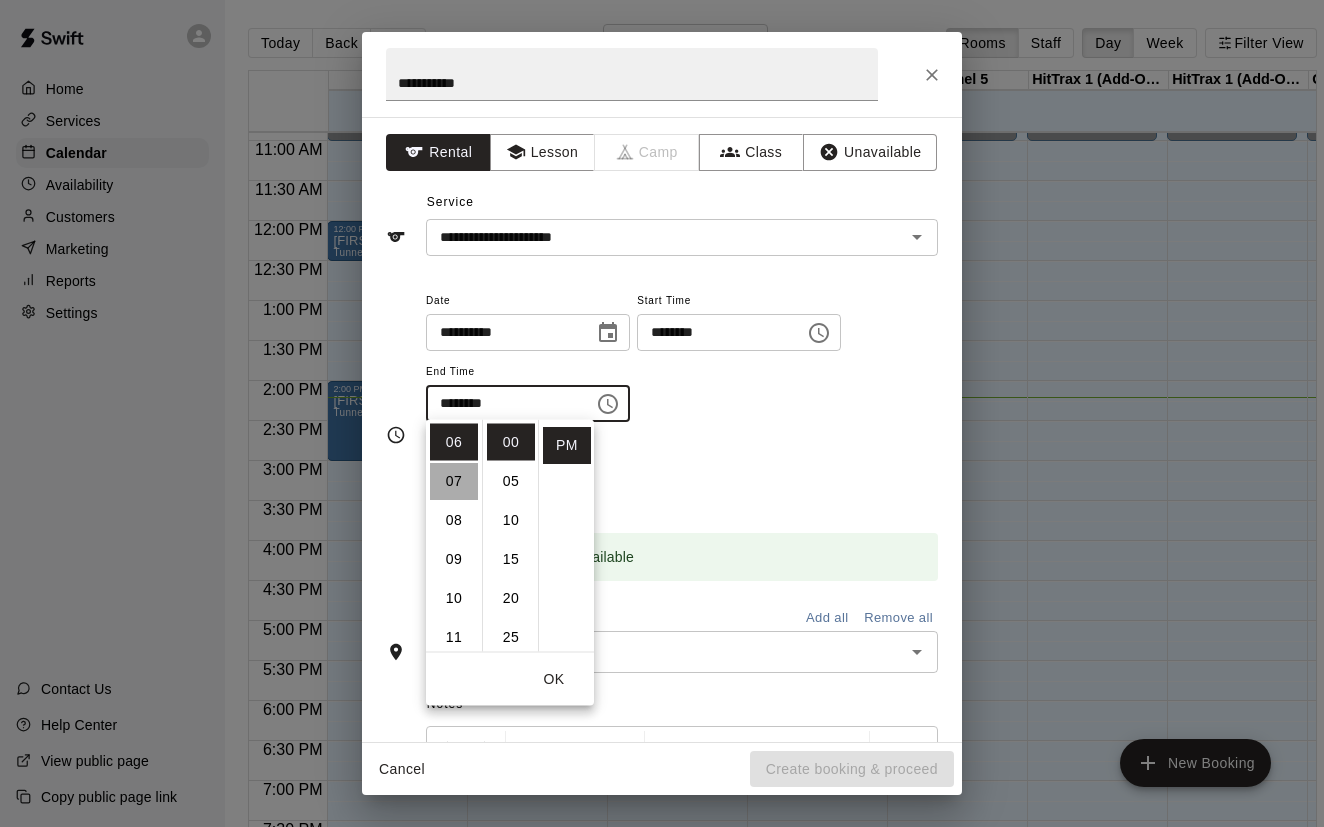 click on "07" at bounding box center [454, 481] 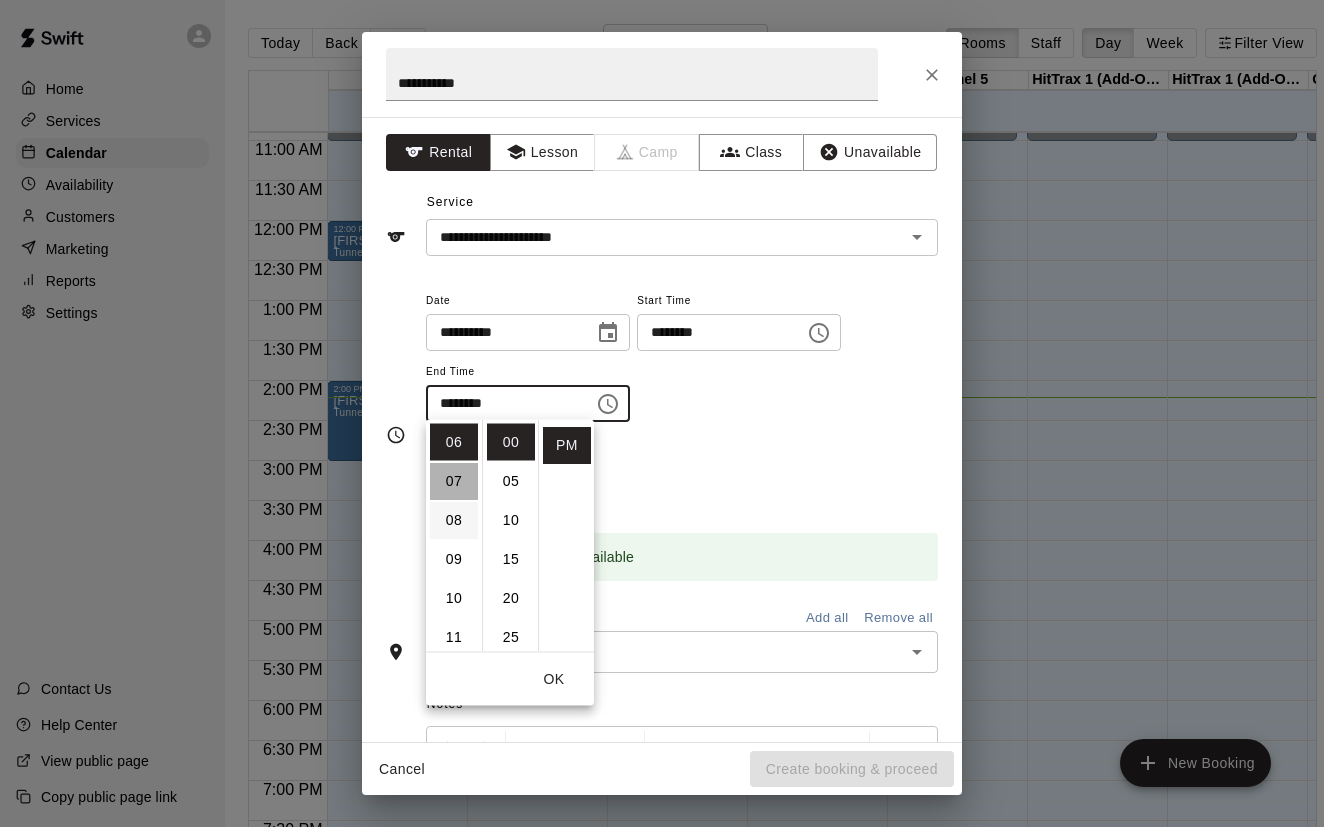 scroll, scrollTop: 273, scrollLeft: 0, axis: vertical 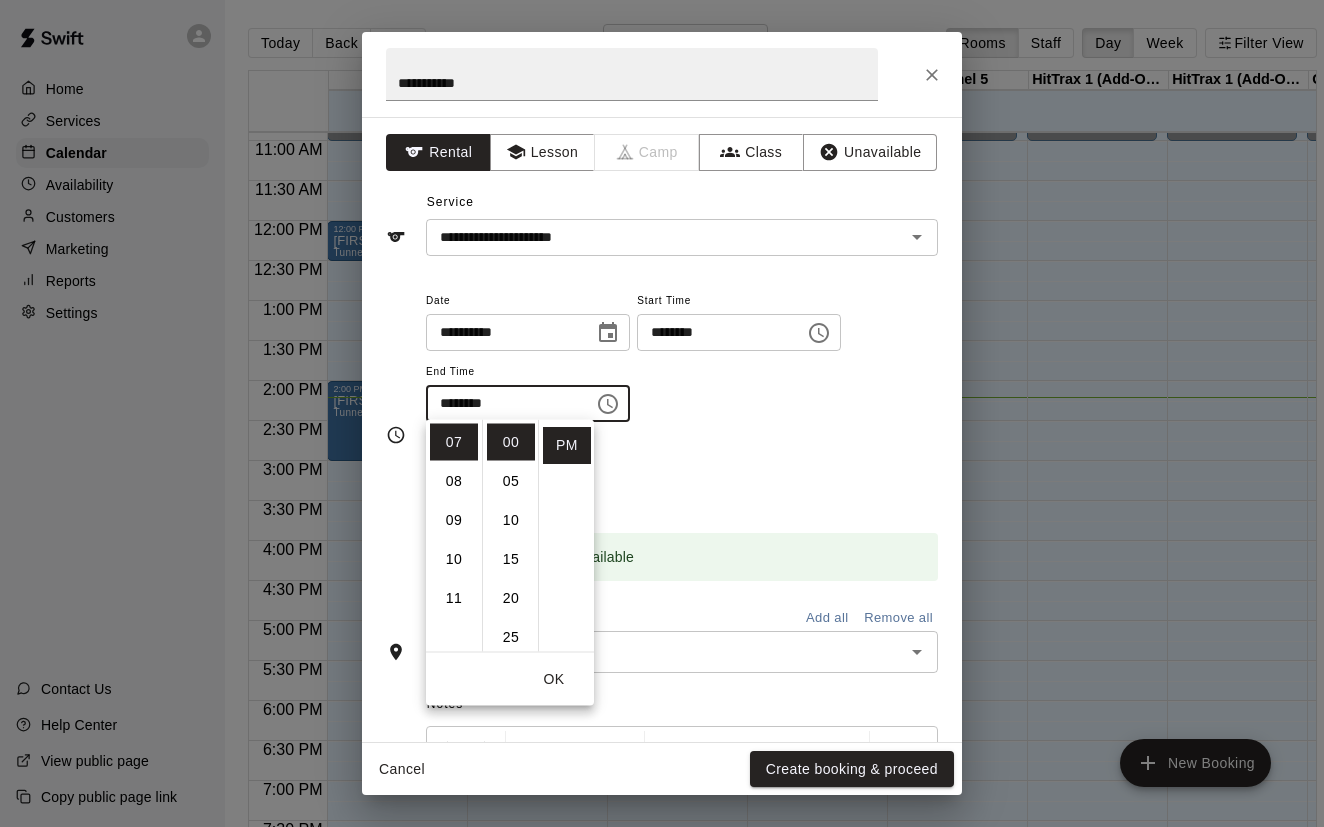 click on "Repeats No Yes" at bounding box center (682, 473) 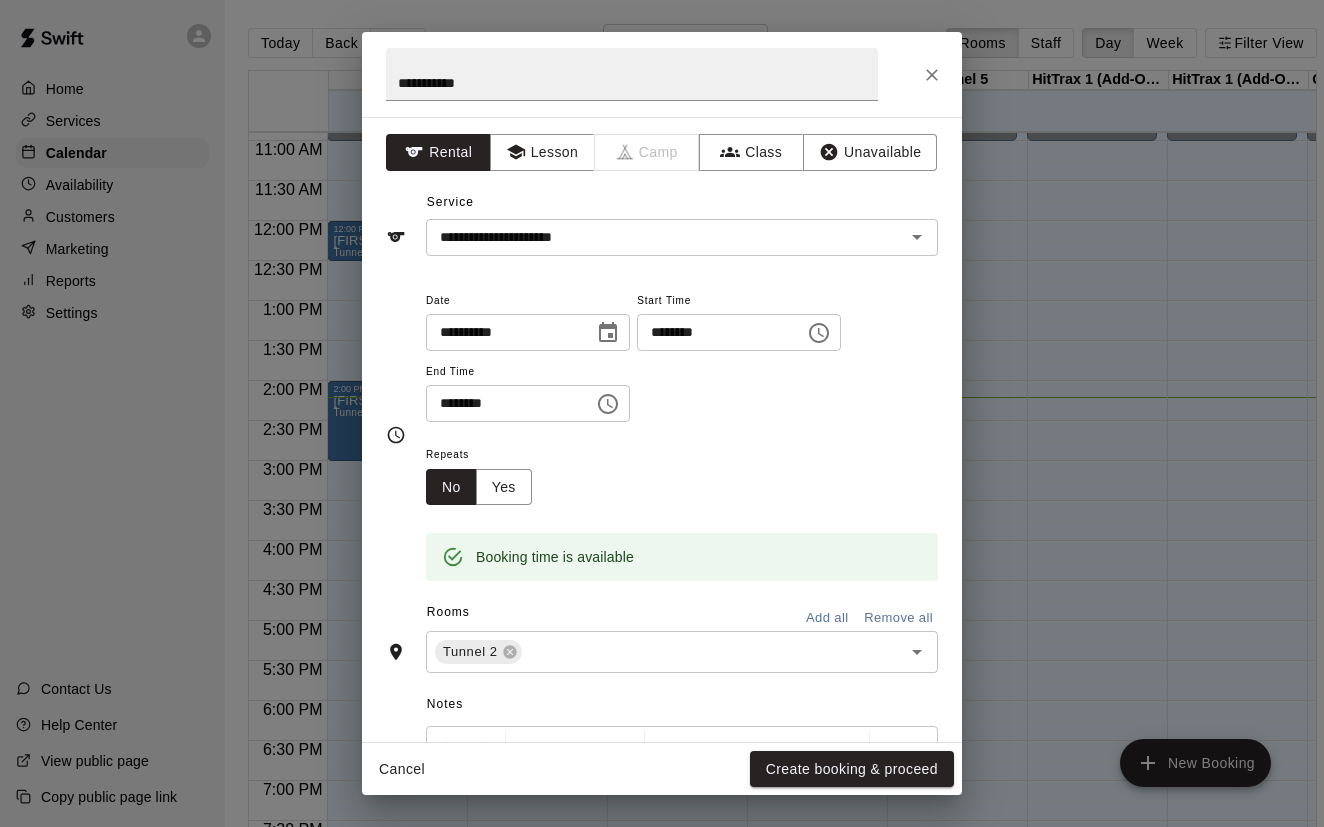 click 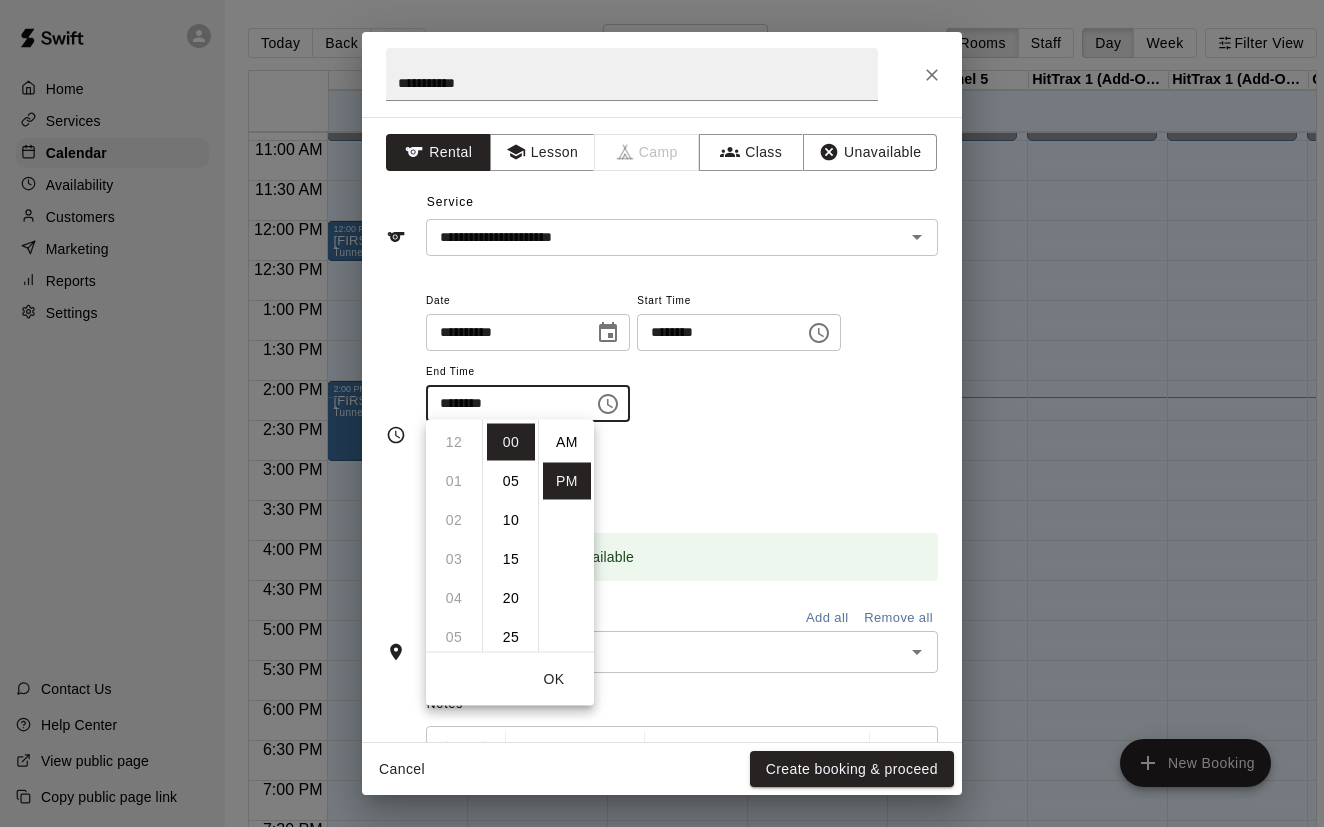 scroll, scrollTop: 273, scrollLeft: 0, axis: vertical 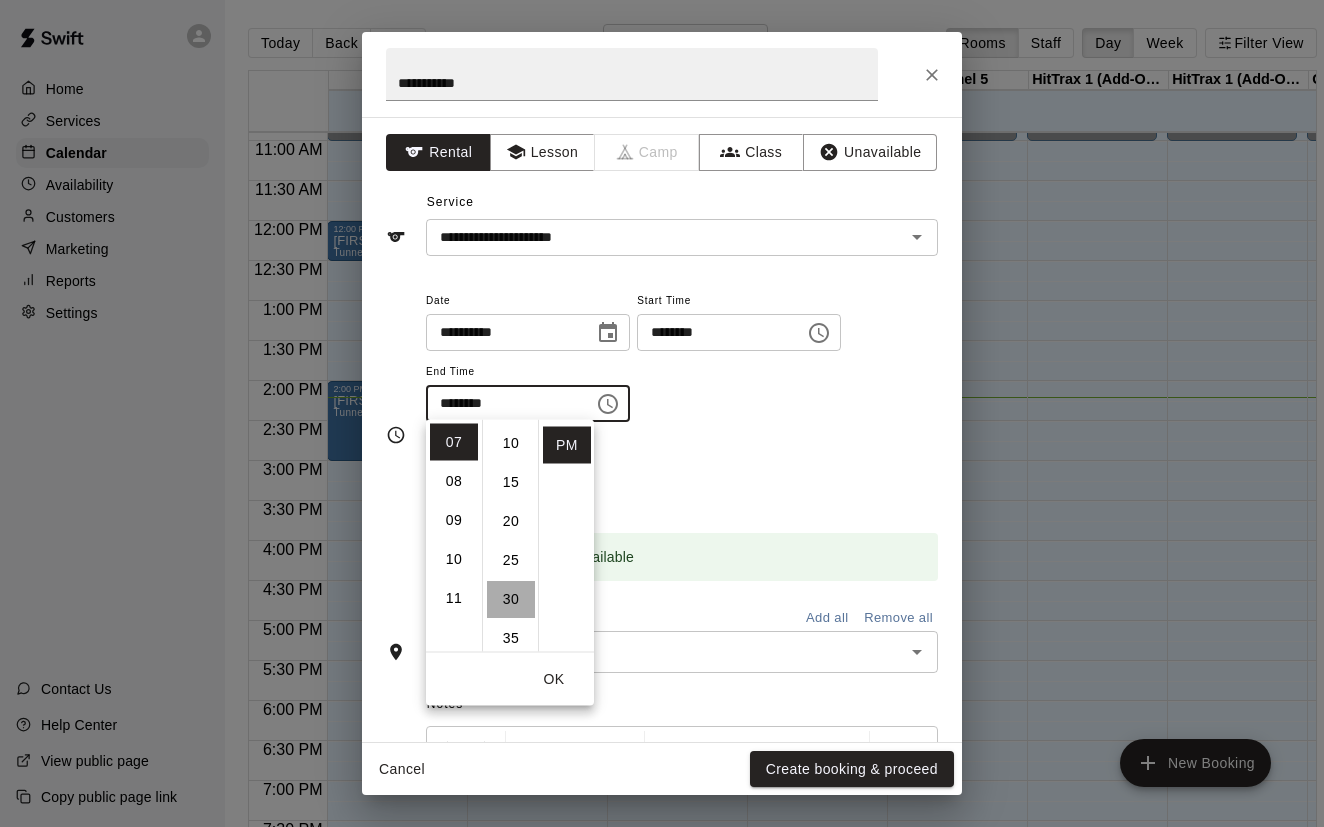 click on "30" at bounding box center (511, 599) 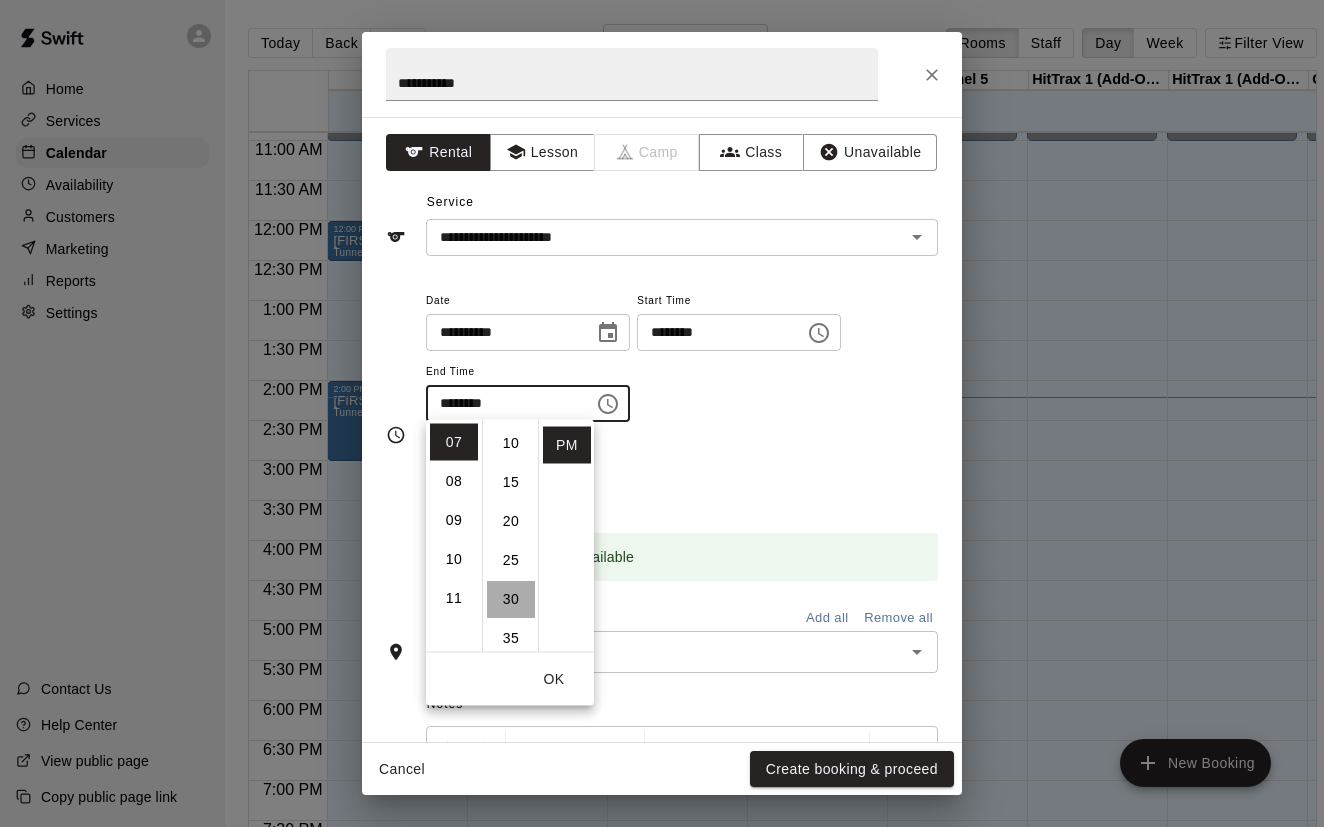 type on "********" 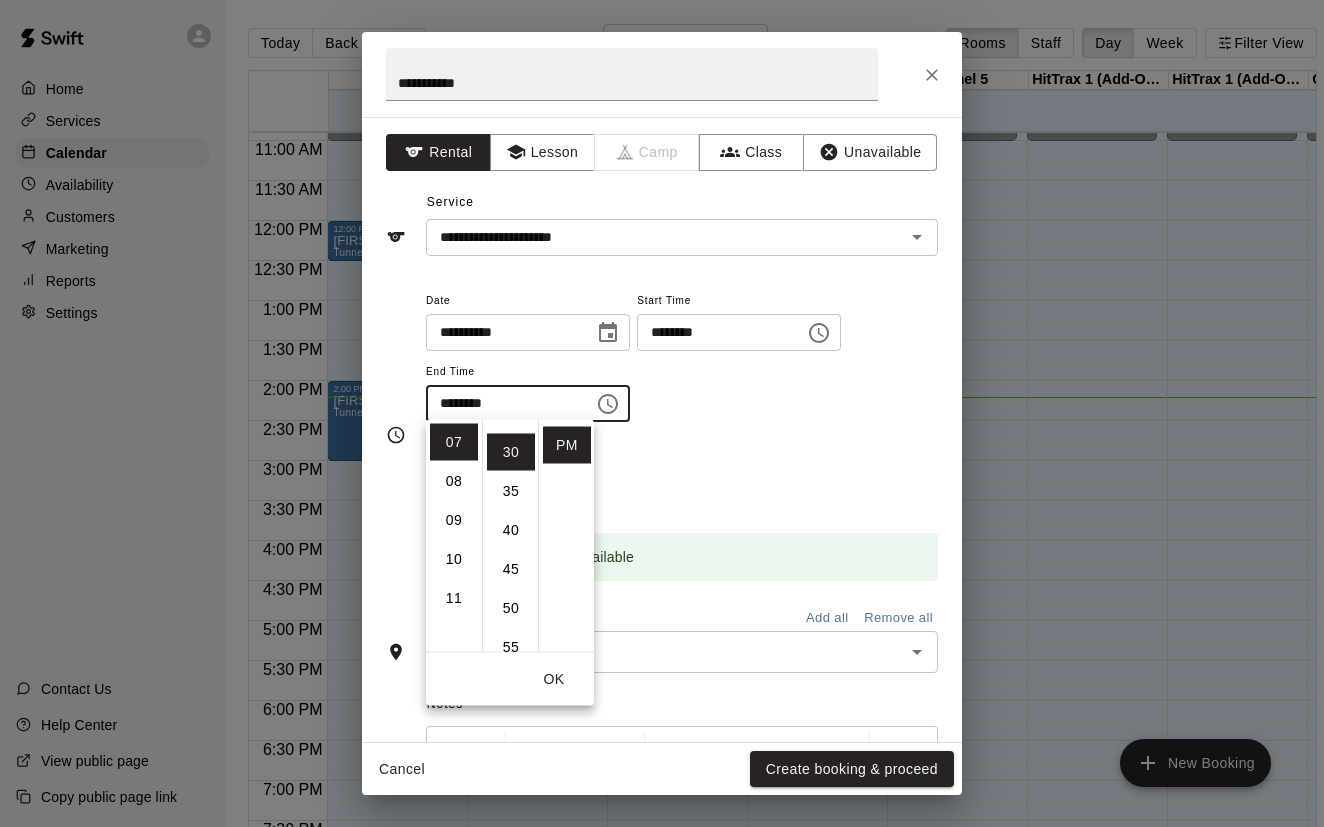 scroll, scrollTop: 234, scrollLeft: 0, axis: vertical 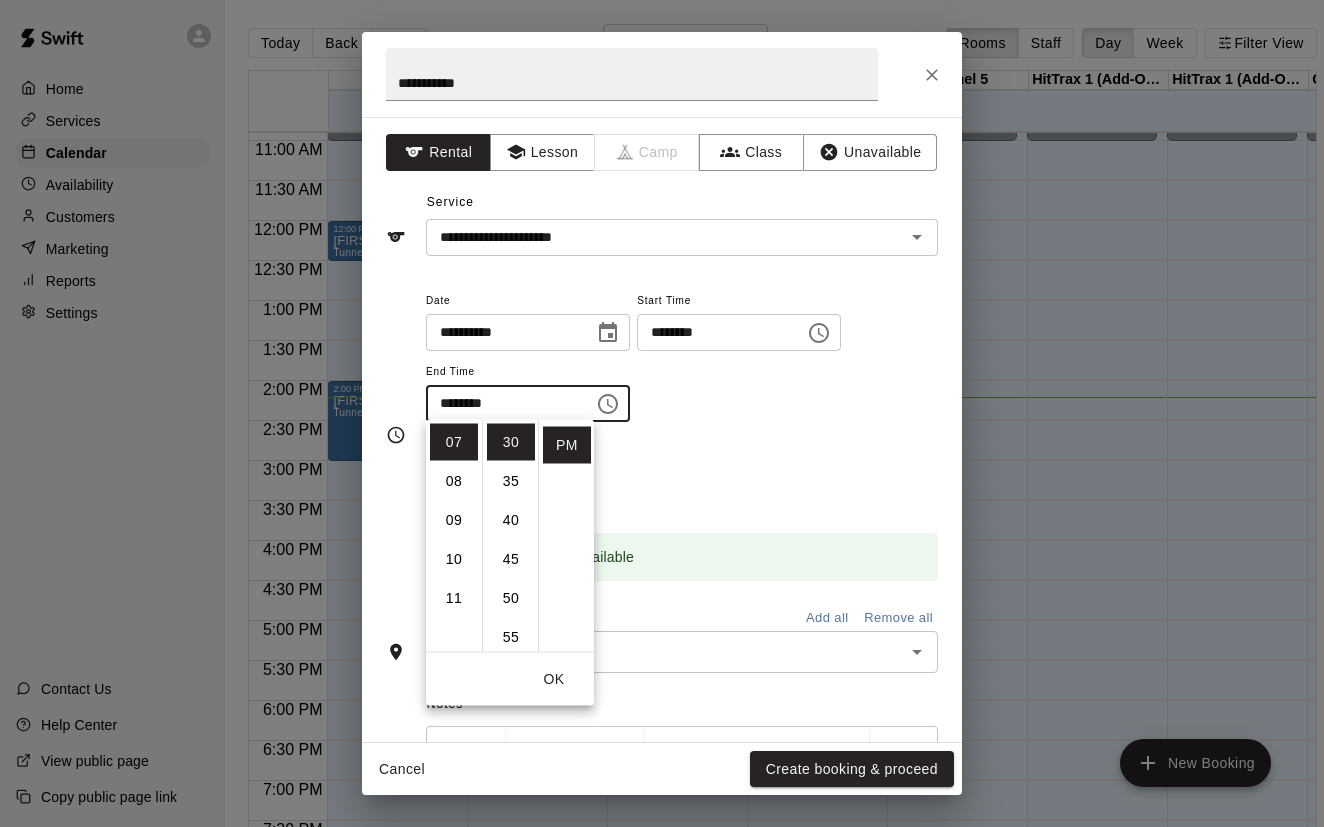 click on "Repeats No Yes" at bounding box center [682, 473] 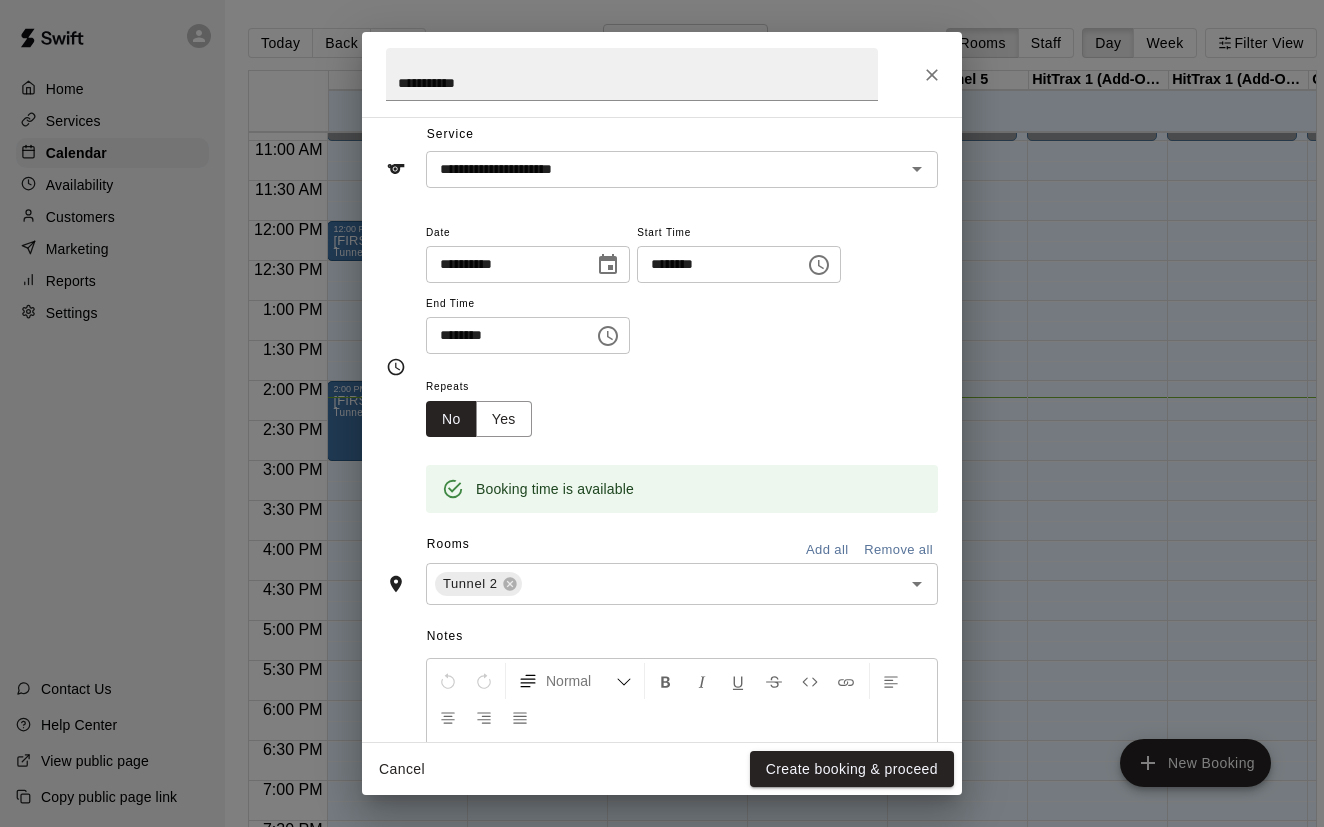 scroll, scrollTop: 249, scrollLeft: 0, axis: vertical 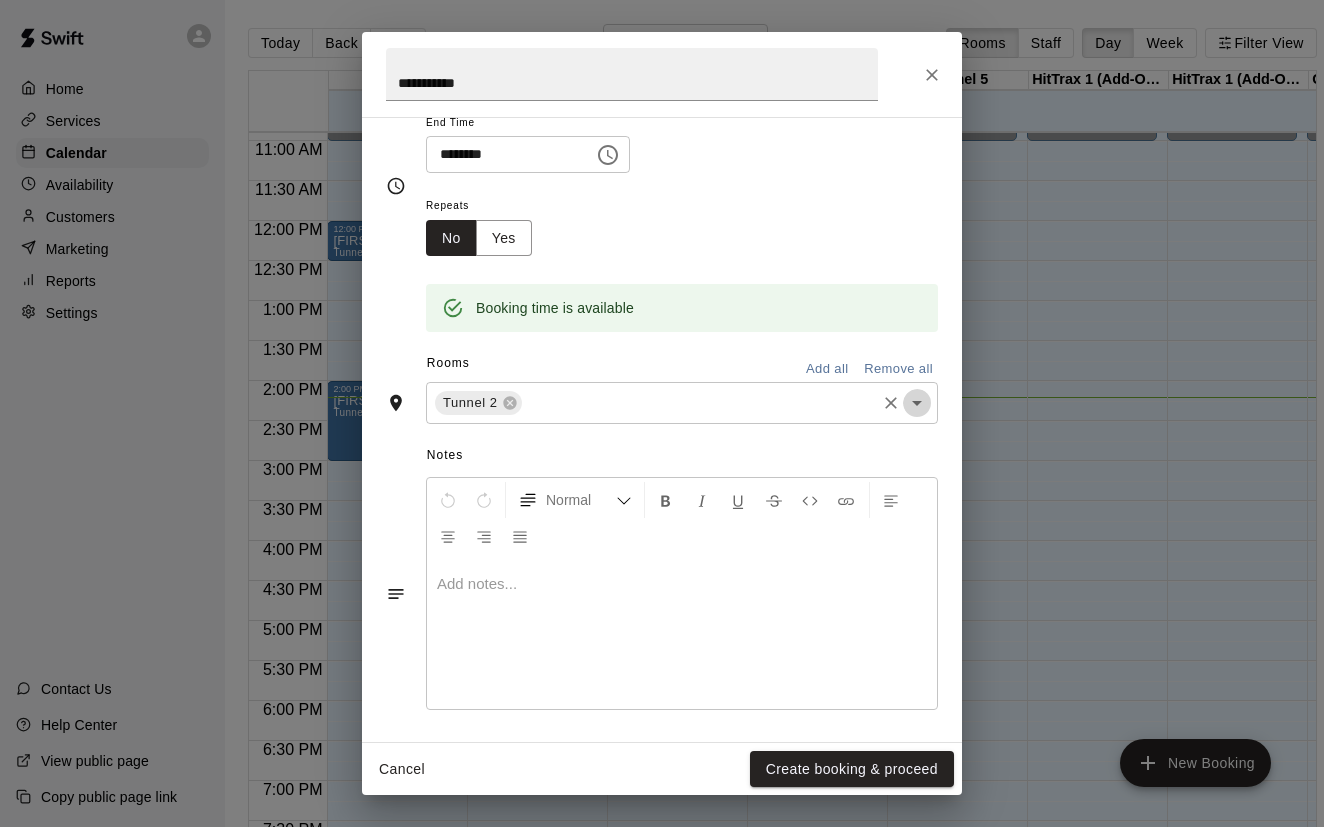 click 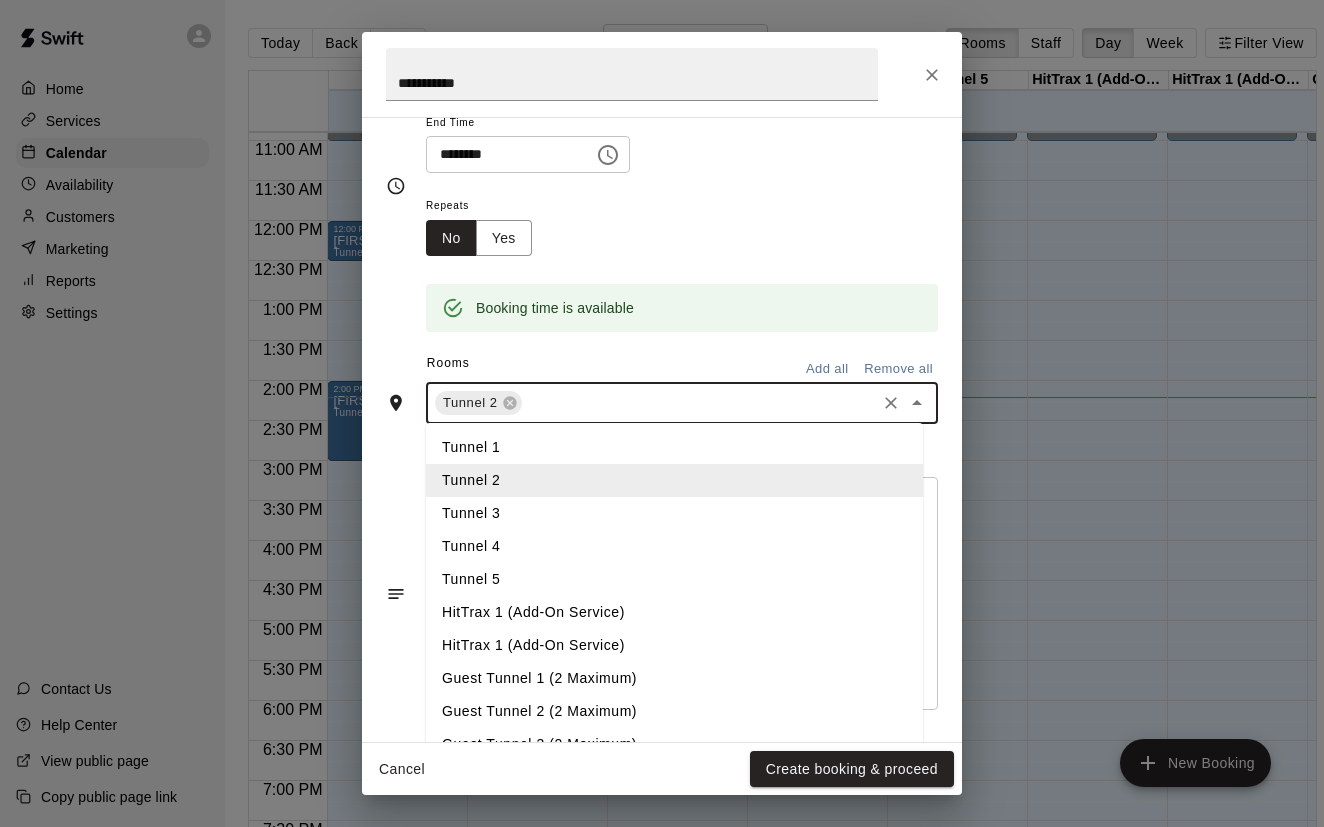 click on "Tunnel 3" at bounding box center [674, 513] 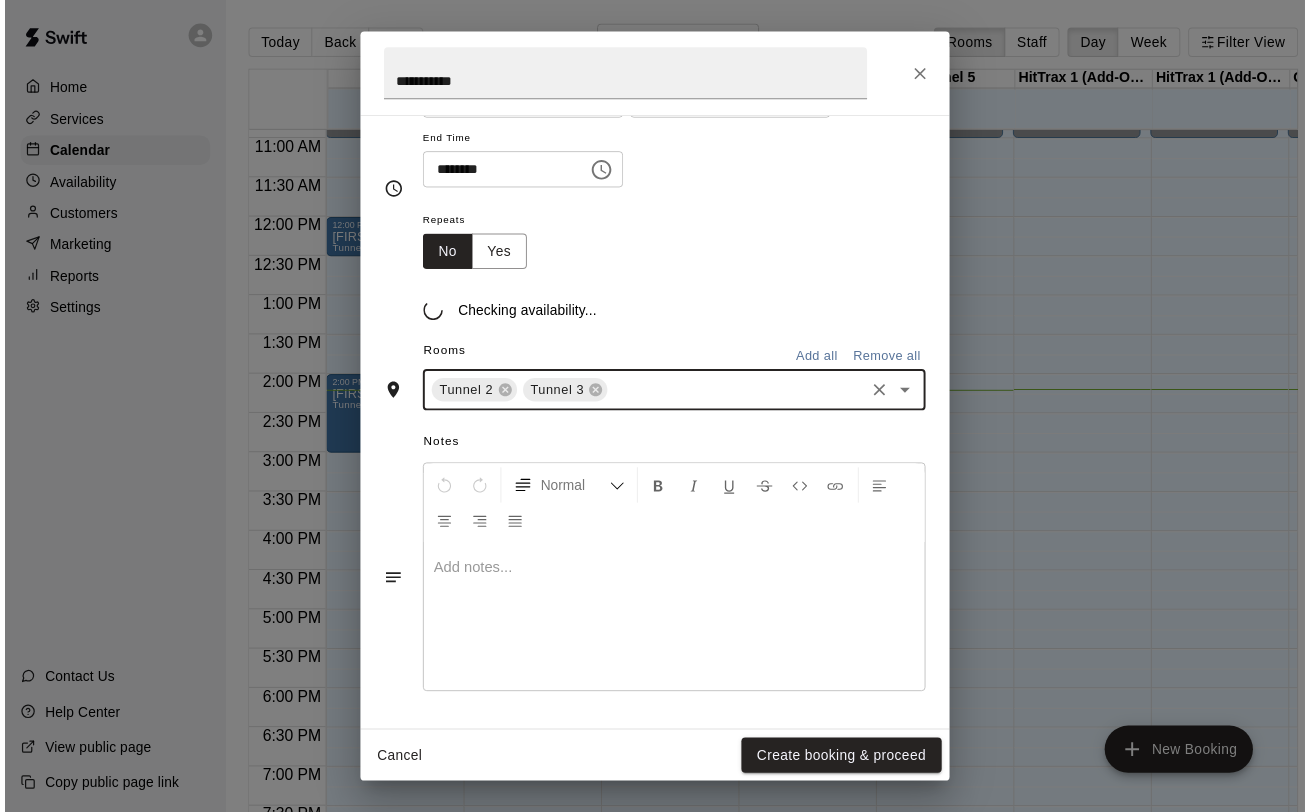 scroll, scrollTop: 225, scrollLeft: 0, axis: vertical 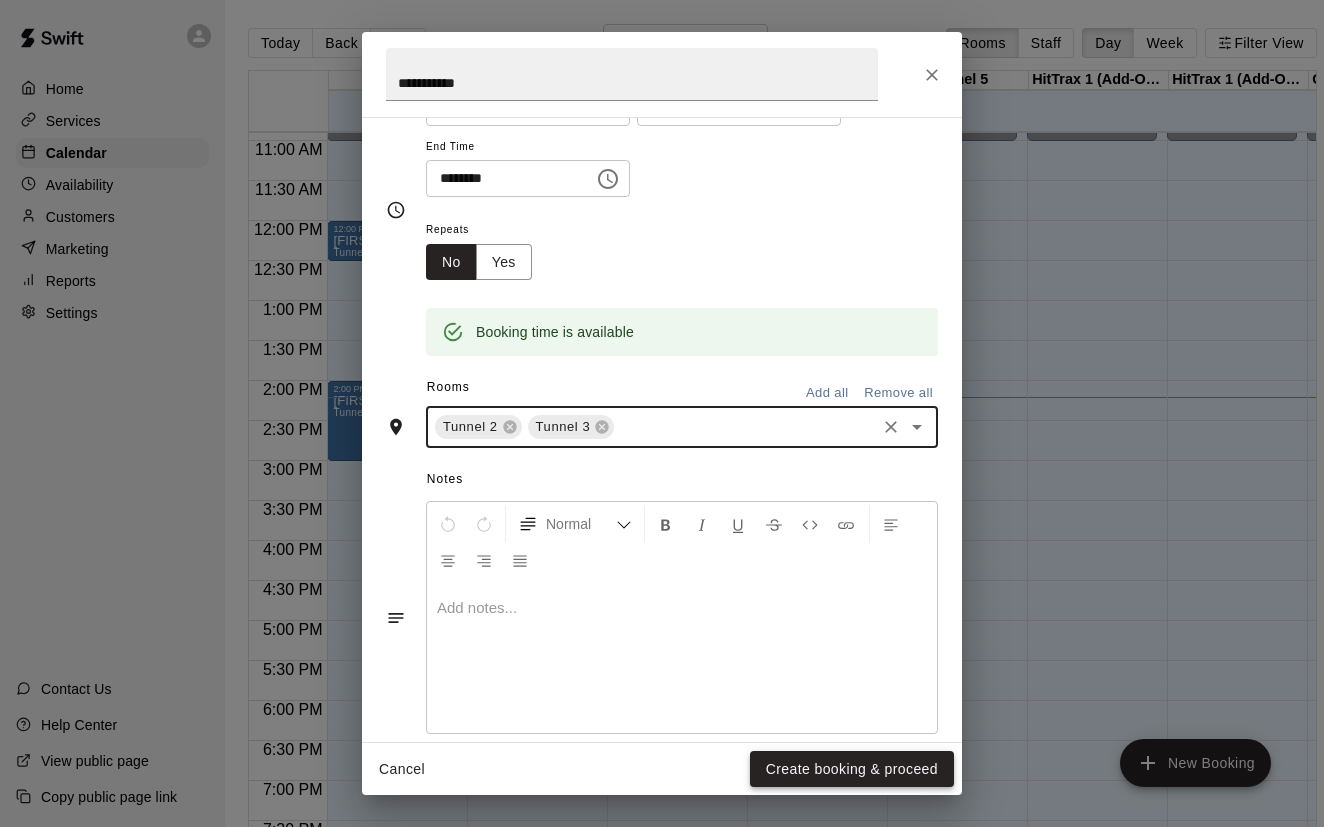 click on "Create booking & proceed" at bounding box center [852, 769] 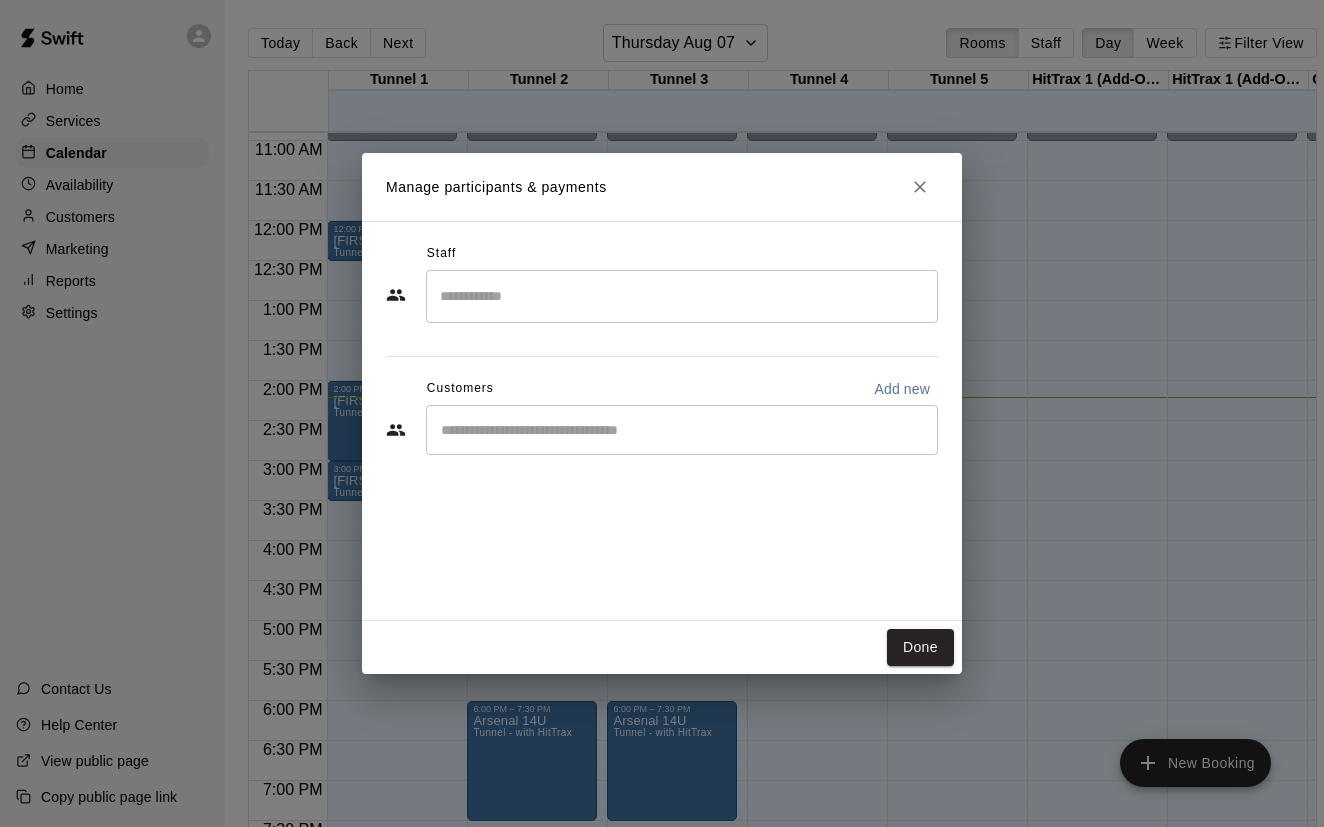 click on "​" at bounding box center (682, 430) 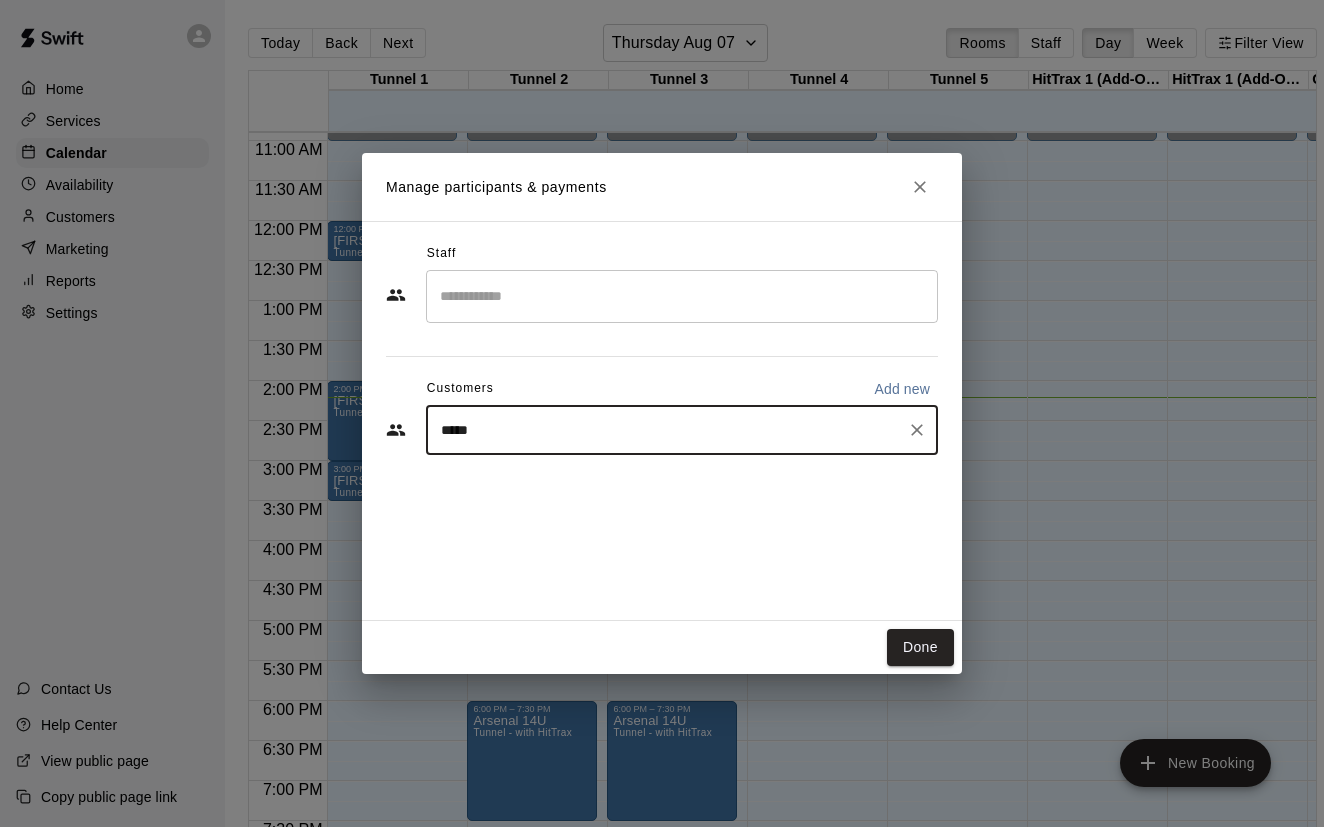 type on "******" 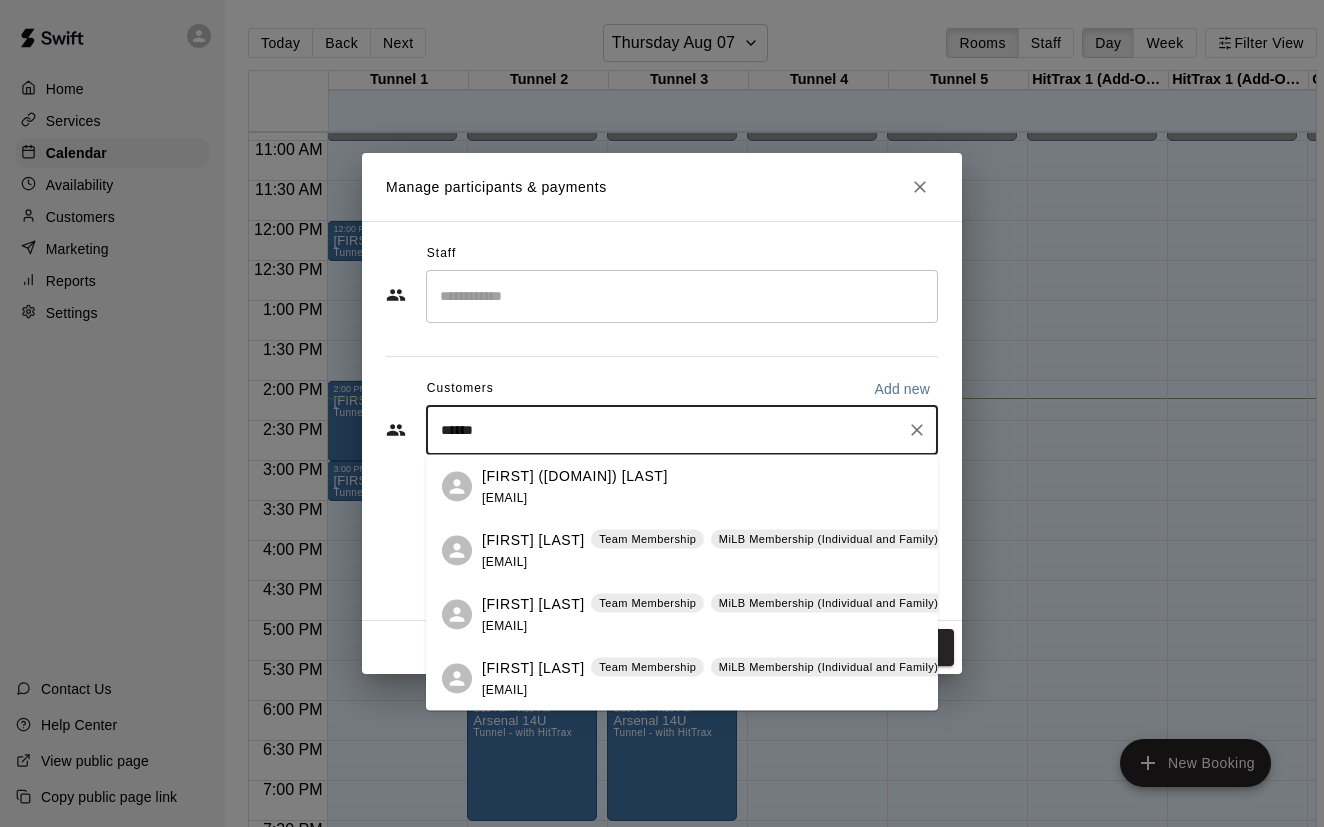 click on "Christy McNeil" at bounding box center [533, 539] 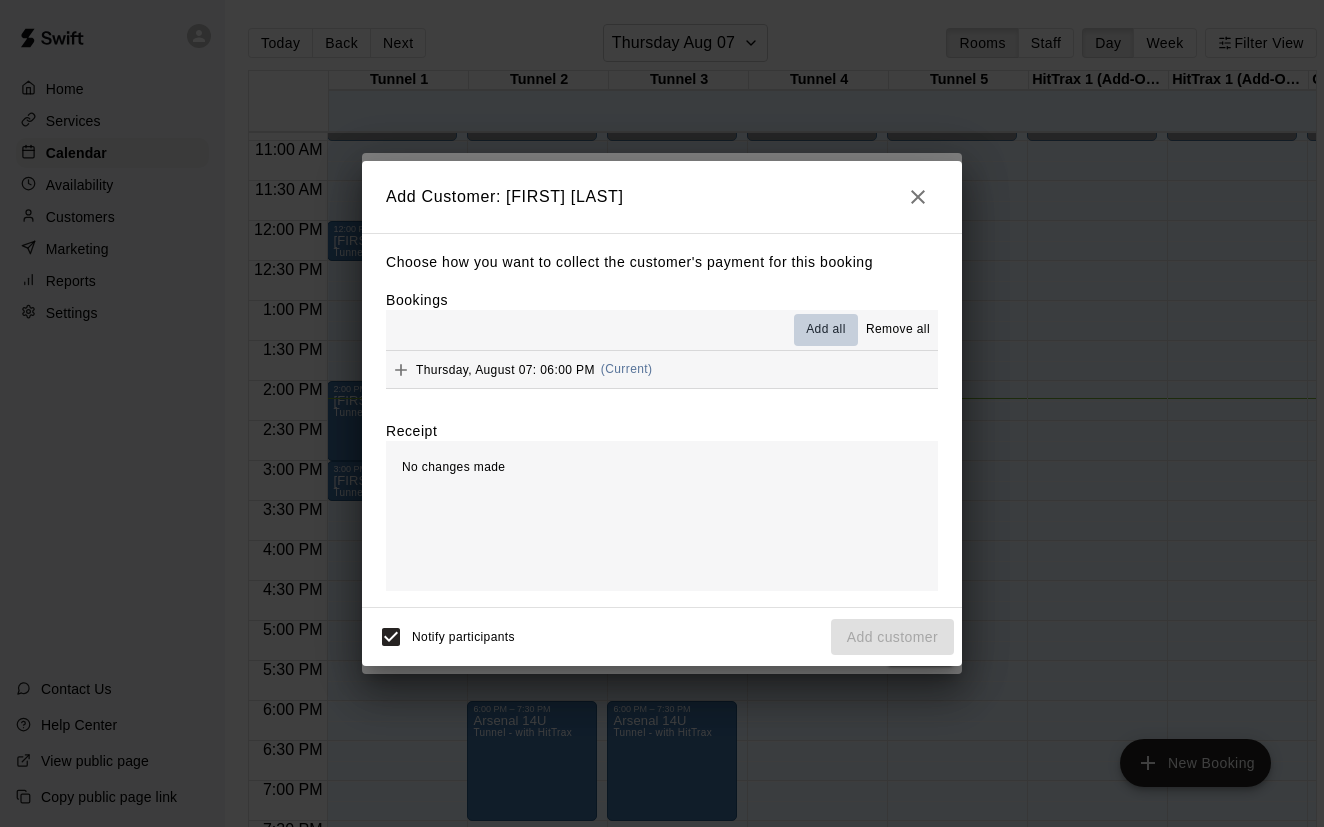 click on "Add all" at bounding box center (826, 330) 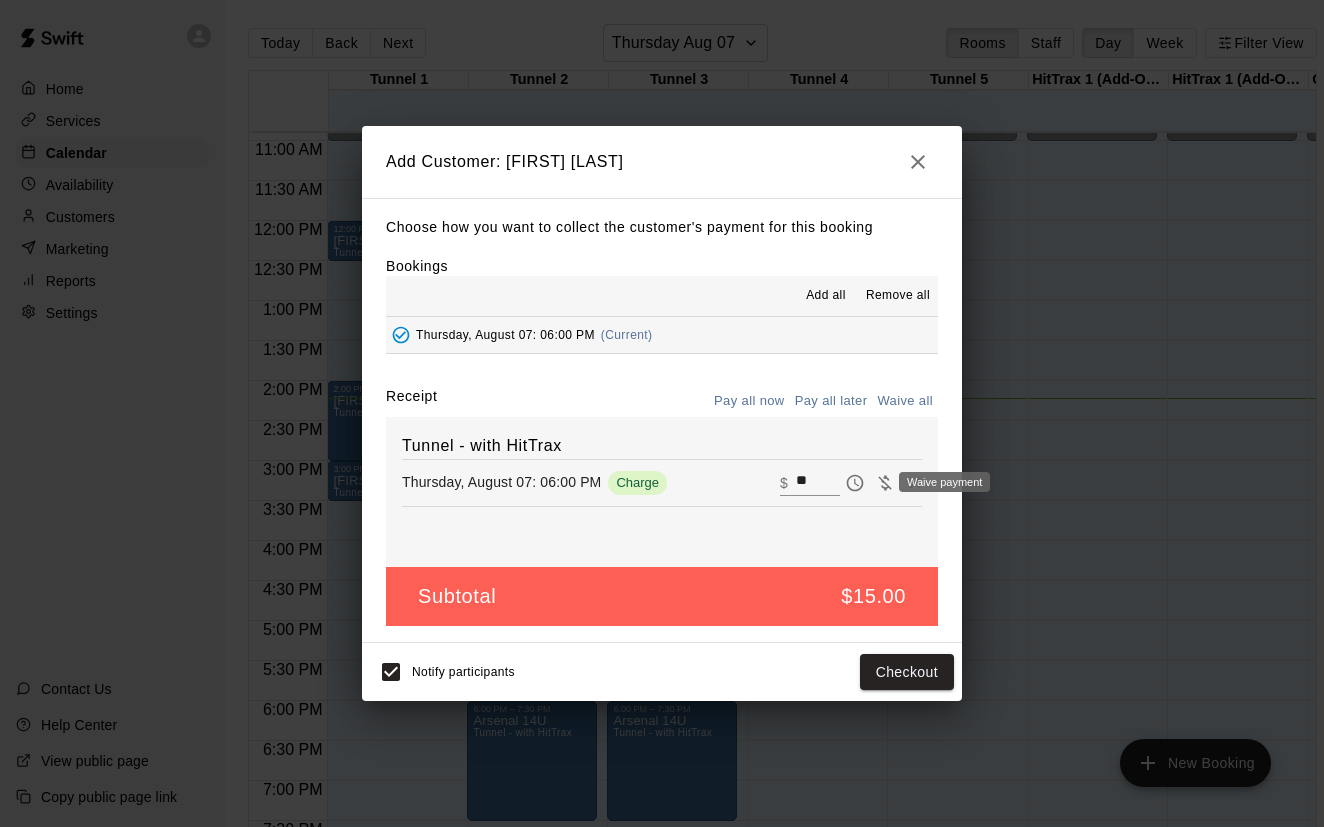 click 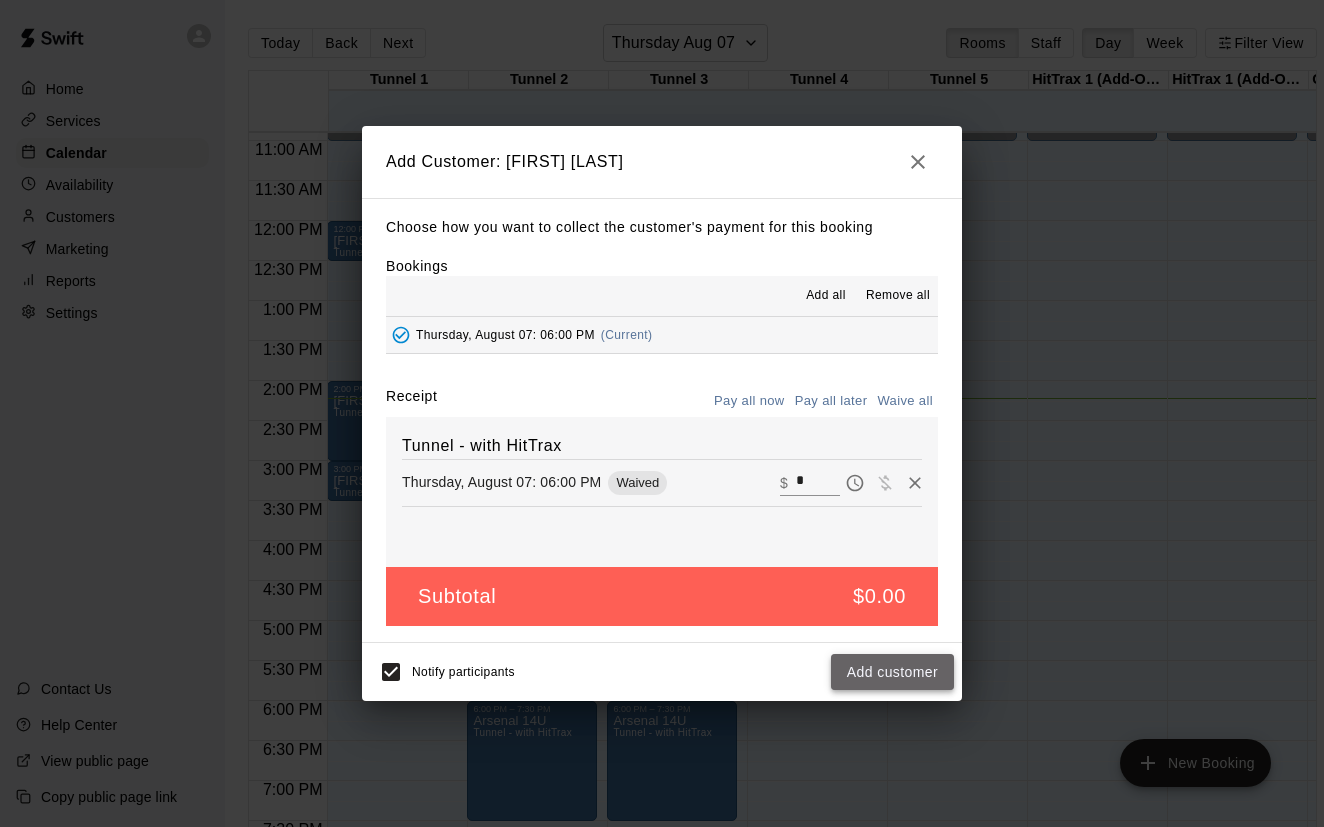 click on "Add customer" at bounding box center [892, 672] 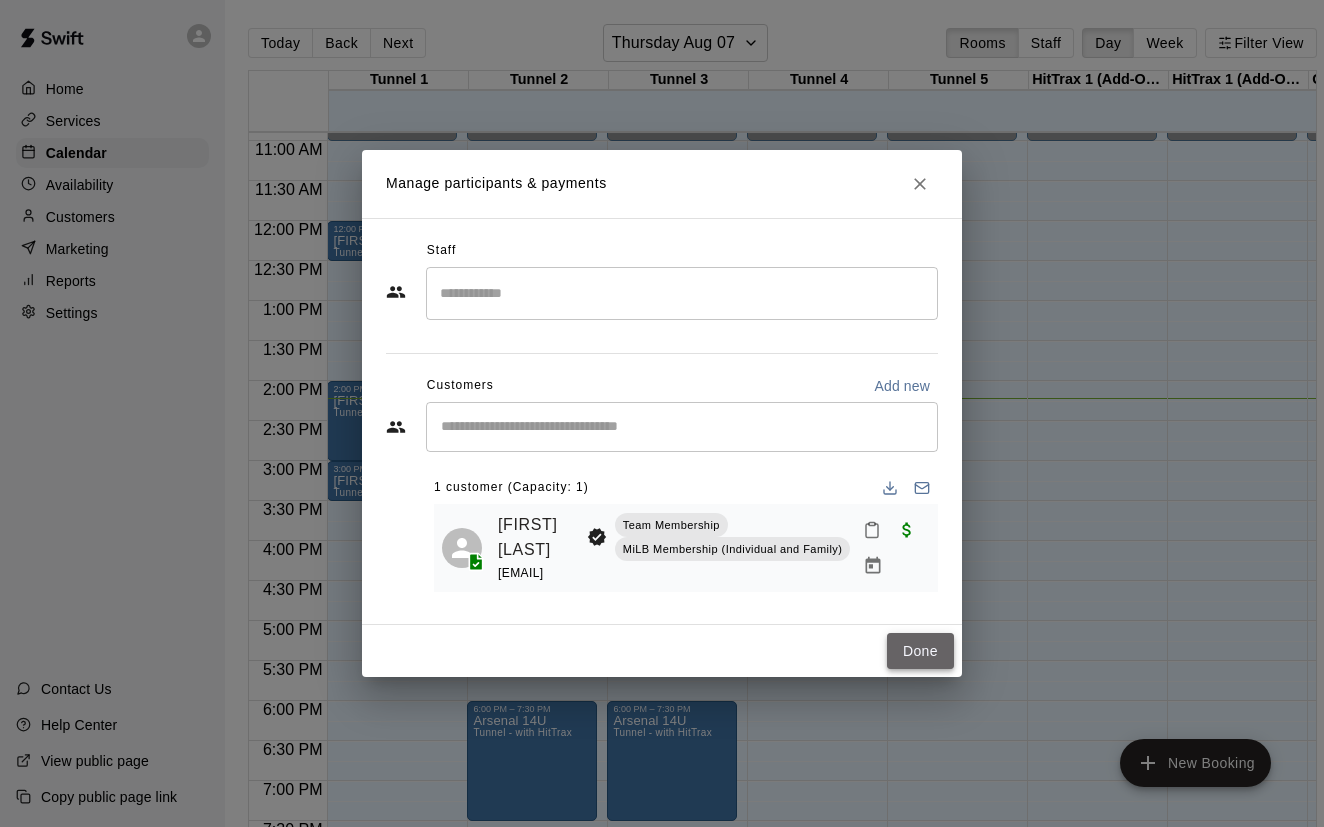 click on "Done" at bounding box center [920, 651] 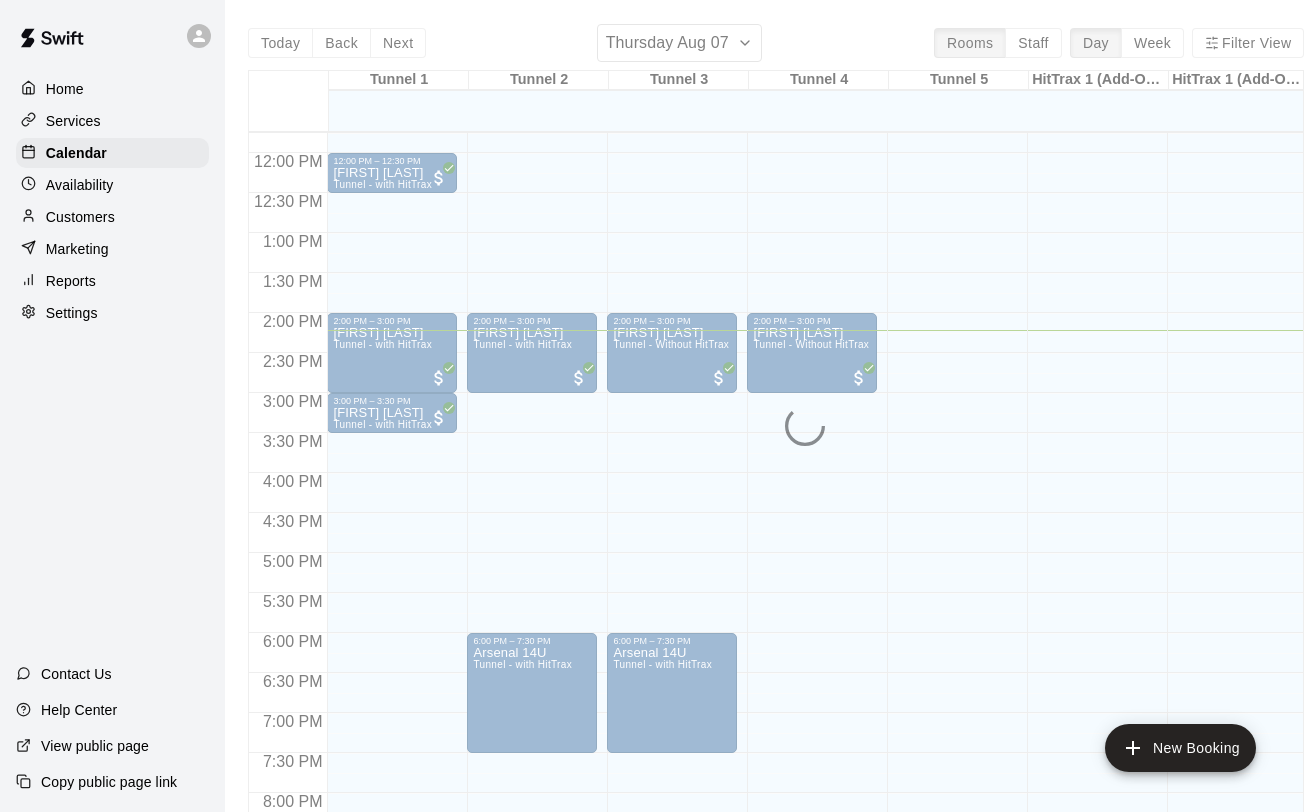 scroll, scrollTop: 953, scrollLeft: 0, axis: vertical 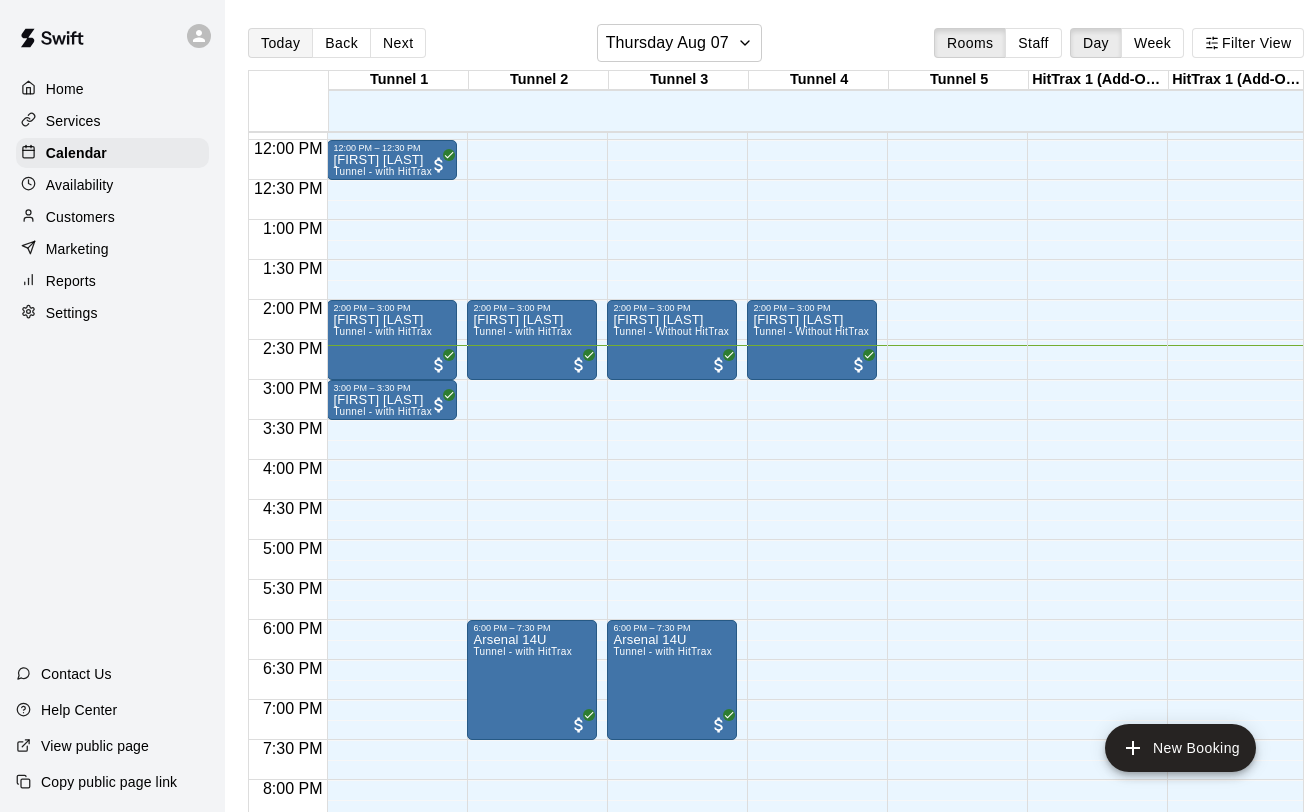 click on "Today" at bounding box center [280, 43] 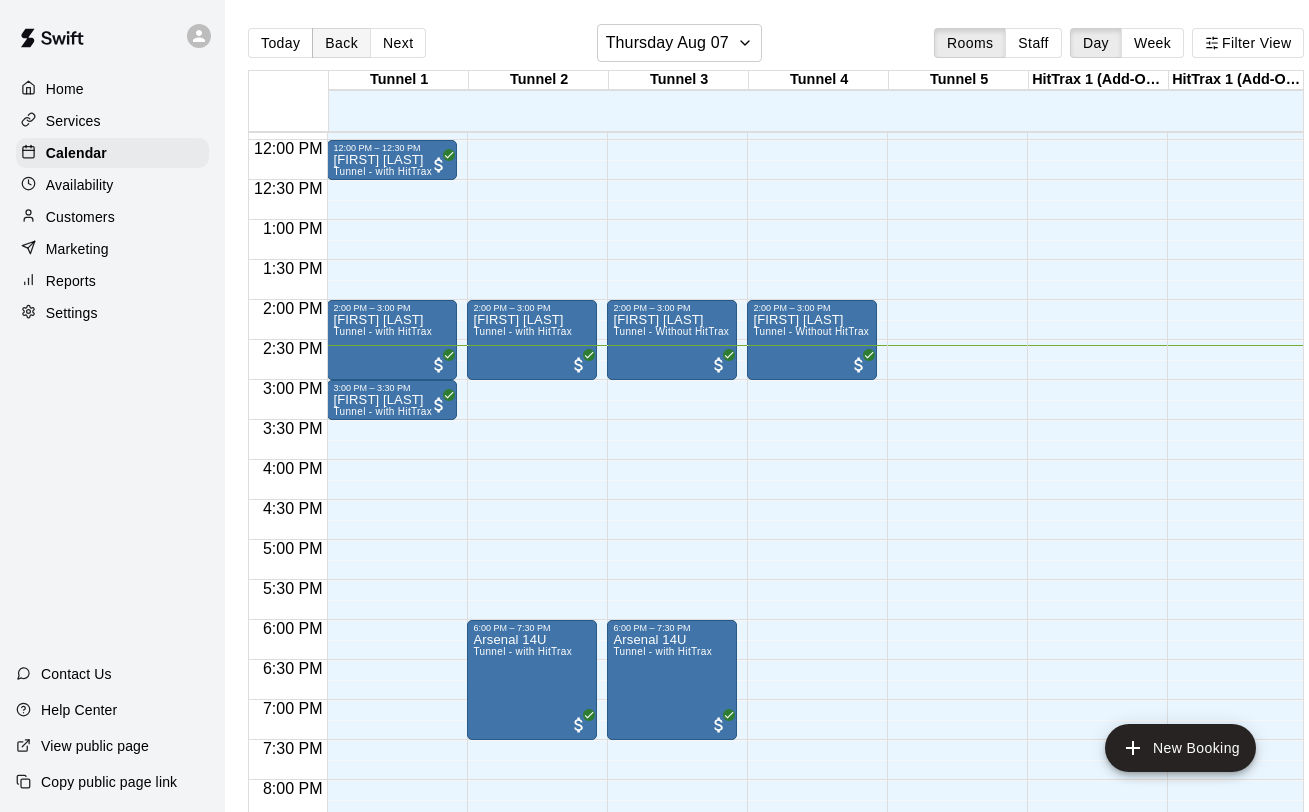 click on "Back" at bounding box center (341, 43) 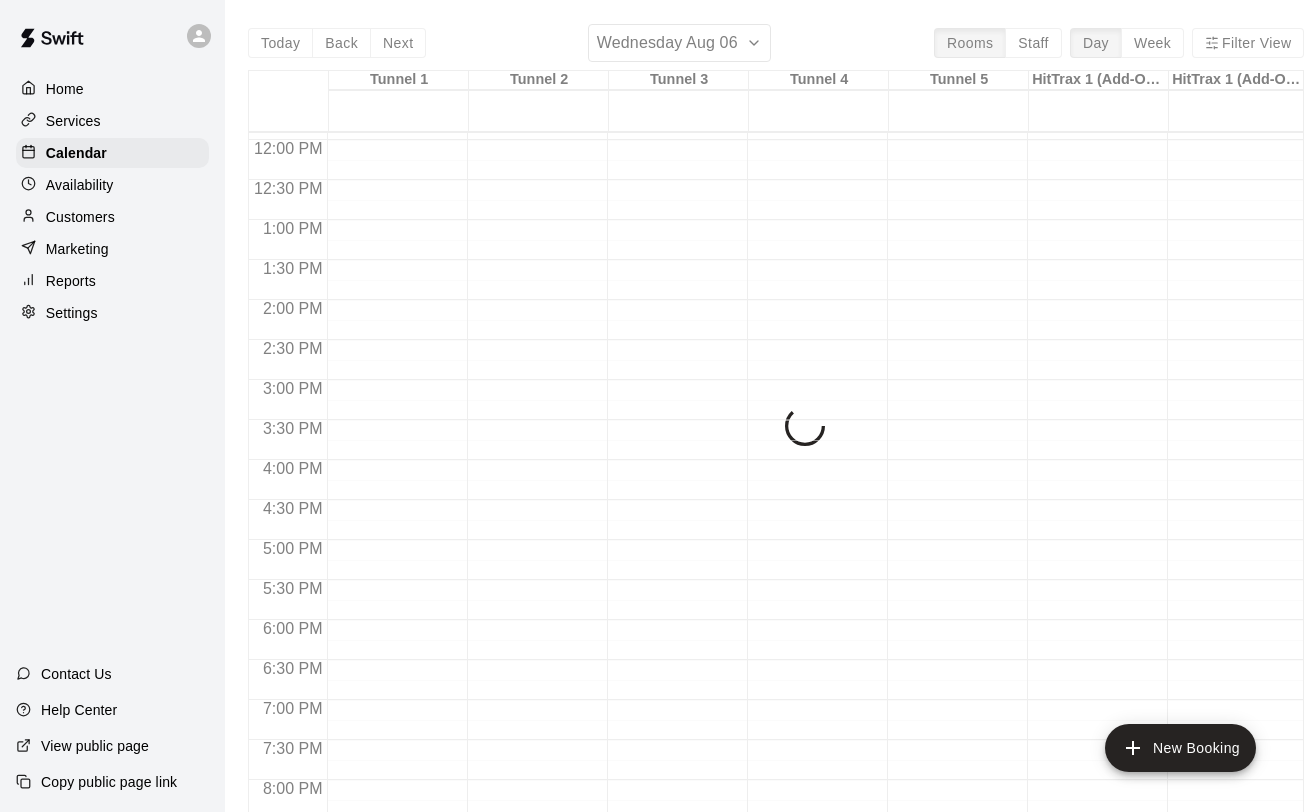 click on "Today Back Next Wednesday Aug 06 Rooms Staff Day Week Filter View Tunnel 1 06 Wed Tunnel 2 06 Wed Tunnel 3 06 Wed Tunnel 4 06 Wed Tunnel 5 06 Wed HitTrax 1 (Add-On Service)  06 Wed HitTrax 1 (Add-On Service) 06 Wed Guest Tunnel 1 (2 Maximum) 06 Wed Guest Tunnel 2 (2 Maximum) 06 Wed Guest Tunnel 3 (2 Maximum) 06 Wed Guest Tunnel 4 06 Wed 12:00 AM 12:30 AM 1:00 AM 1:30 AM 2:00 AM 2:30 AM 3:00 AM 3:30 AM 4:00 AM 4:30 AM 5:00 AM 5:30 AM 6:00 AM 6:30 AM 7:00 AM 7:30 AM 8:00 AM 8:30 AM 9:00 AM 9:30 AM 10:00 AM 10:30 AM 11:00 AM 11:30 AM 12:00 PM 12:30 PM 1:00 PM 1:30 PM 2:00 PM 2:30 PM 3:00 PM 3:30 PM 4:00 PM 4:30 PM 5:00 PM 5:30 PM 6:00 PM 6:30 PM 7:00 PM 7:30 PM 8:00 PM 8:30 PM 9:00 PM 9:30 PM 10:00 PM 10:30 PM 11:00 PM 11:30 PM" at bounding box center [776, 430] 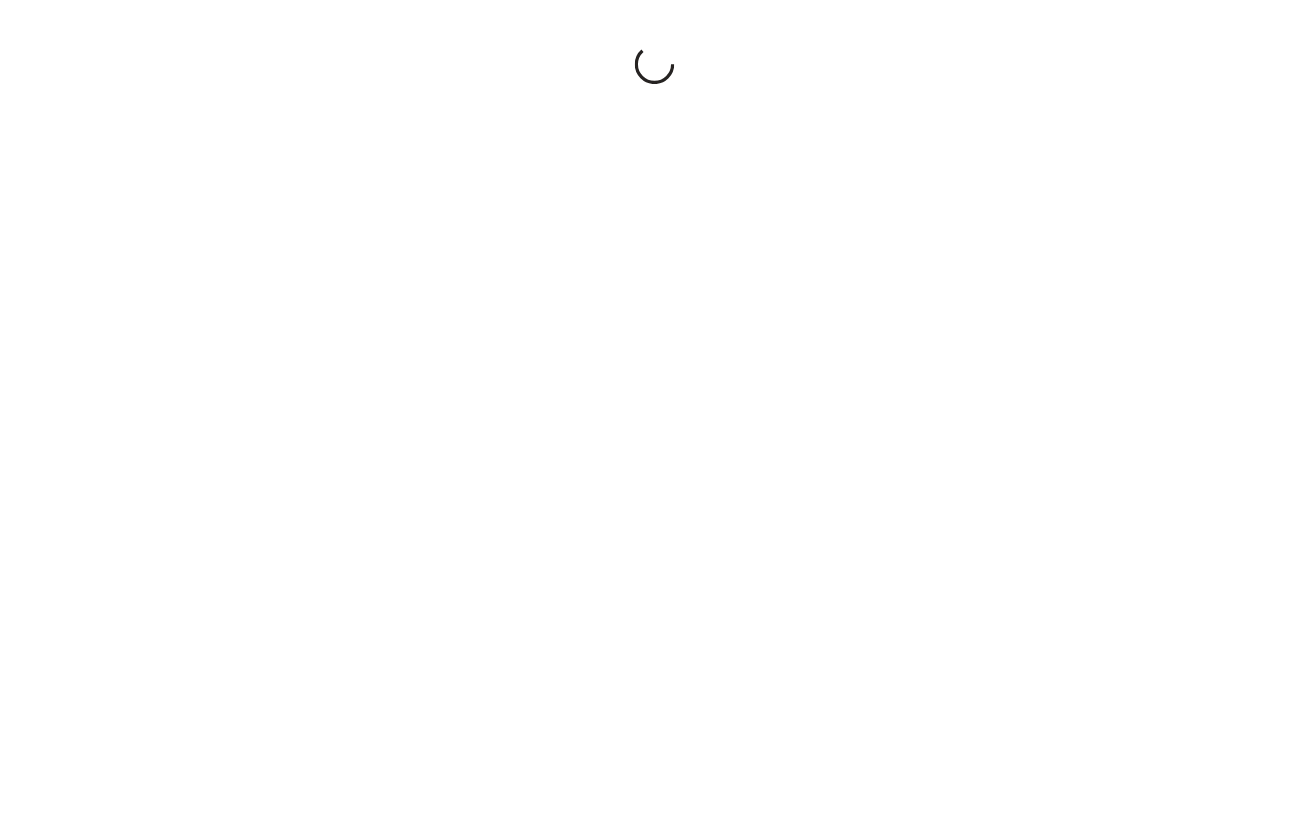 scroll, scrollTop: 0, scrollLeft: 0, axis: both 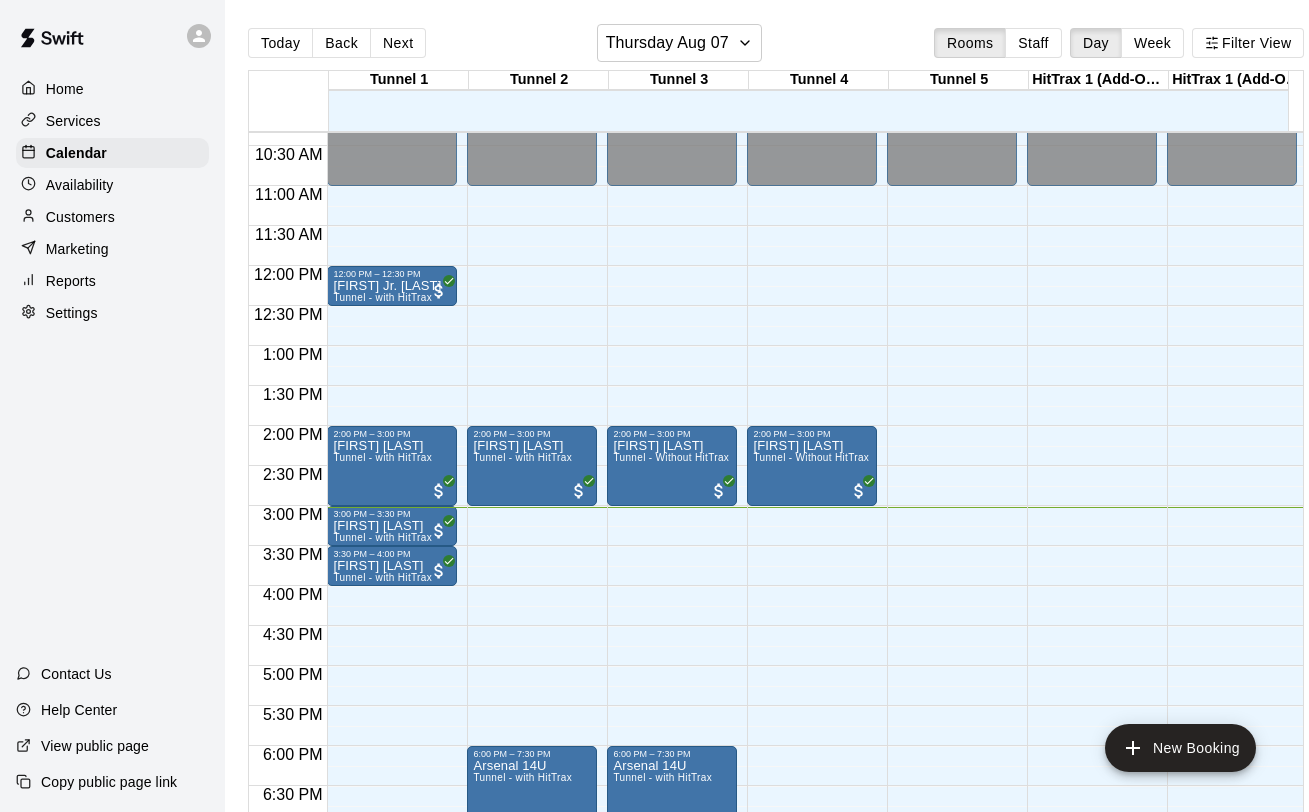 click on "12:00 AM – 11:00 AM Closed 2:00 PM – 3:00 PM Jack Trimble Tunnel - Without HitTrax - Long Tunnel 6:00 PM – 7:30 PM Arsenal 14U Tunnel - with HitTrax  10:00 PM – 11:59 PM Closed" at bounding box center [672, 266] 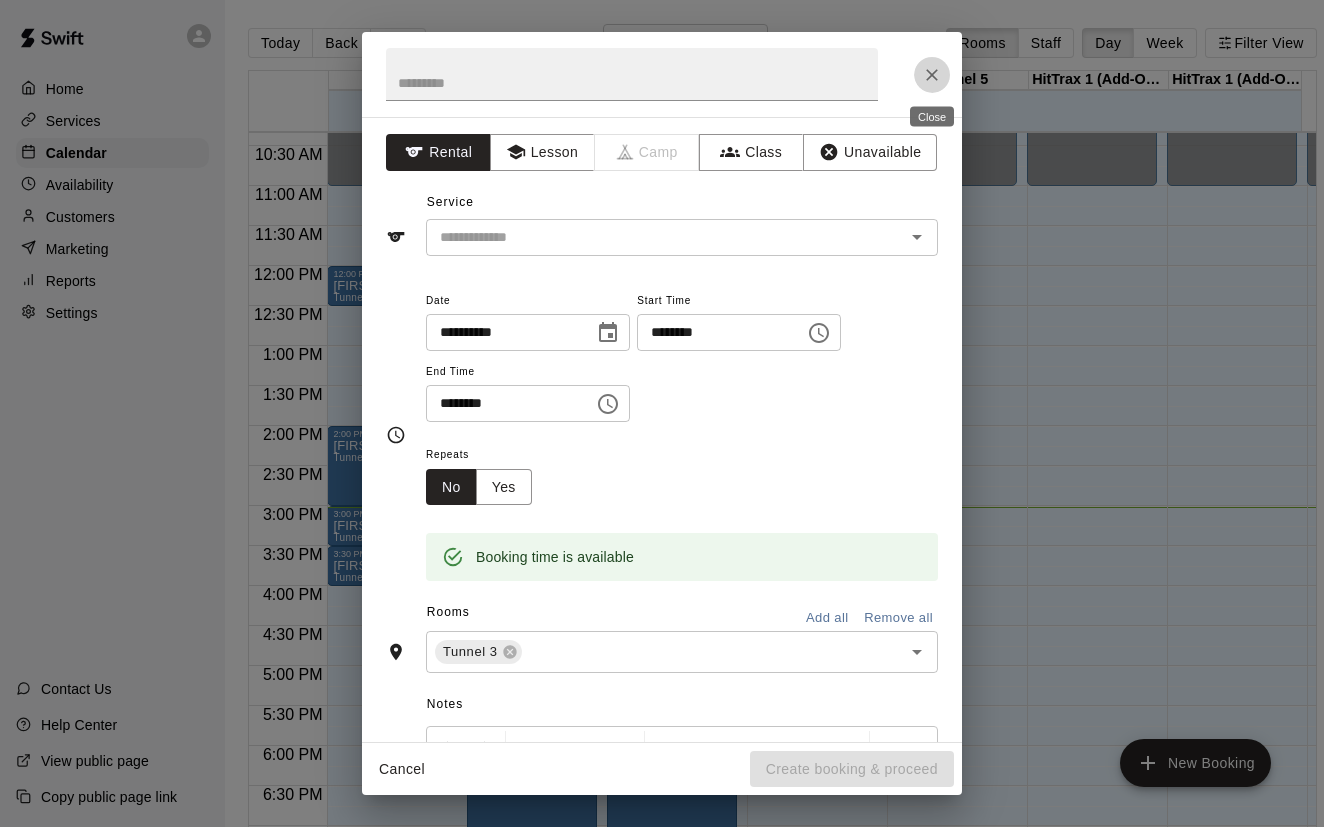 click 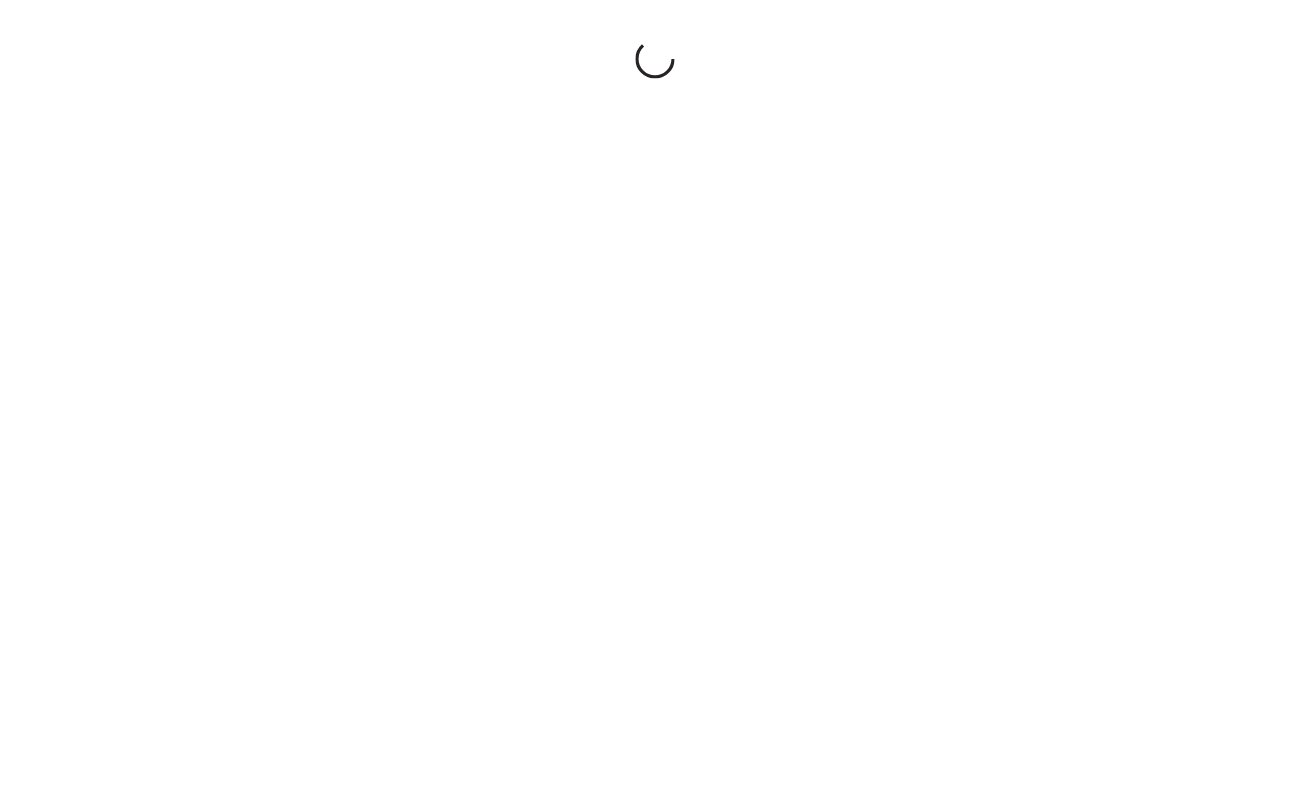 scroll, scrollTop: 0, scrollLeft: 0, axis: both 